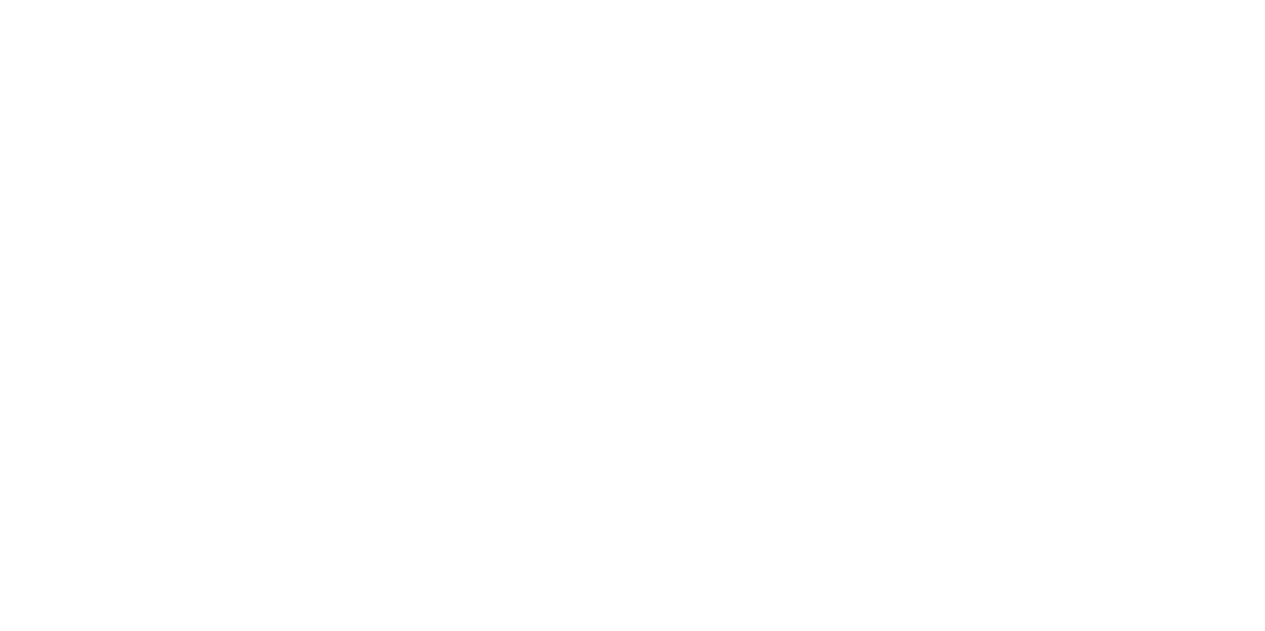 scroll, scrollTop: 0, scrollLeft: 0, axis: both 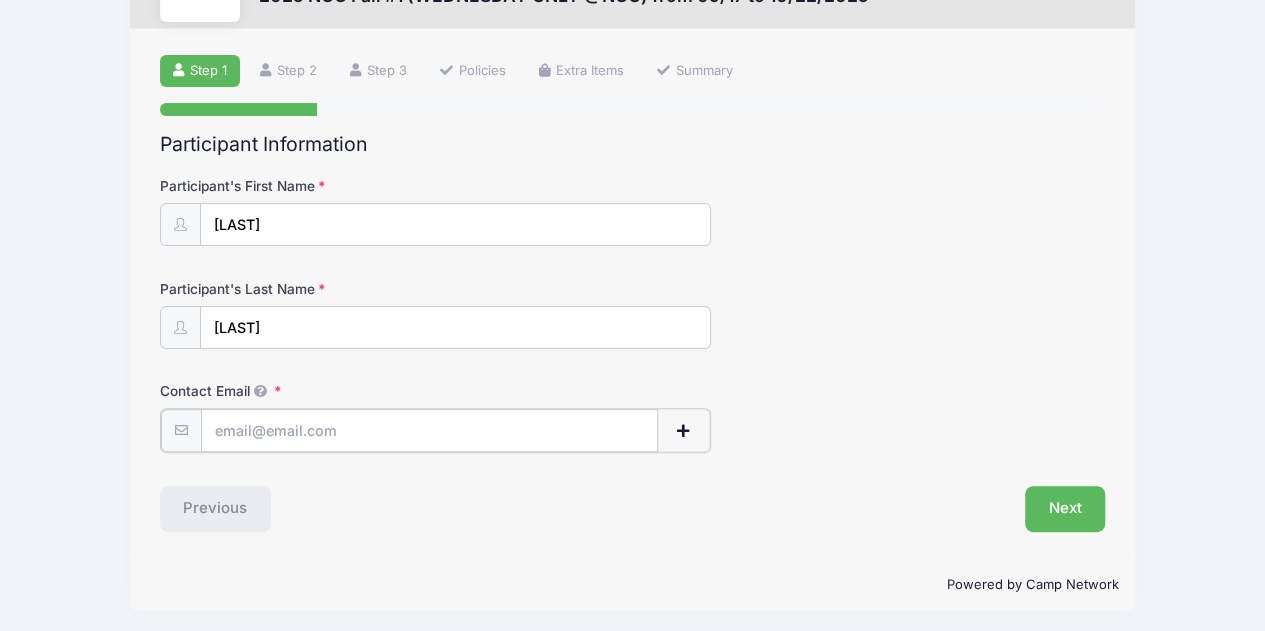 click on "Contact Email" at bounding box center (430, 430) 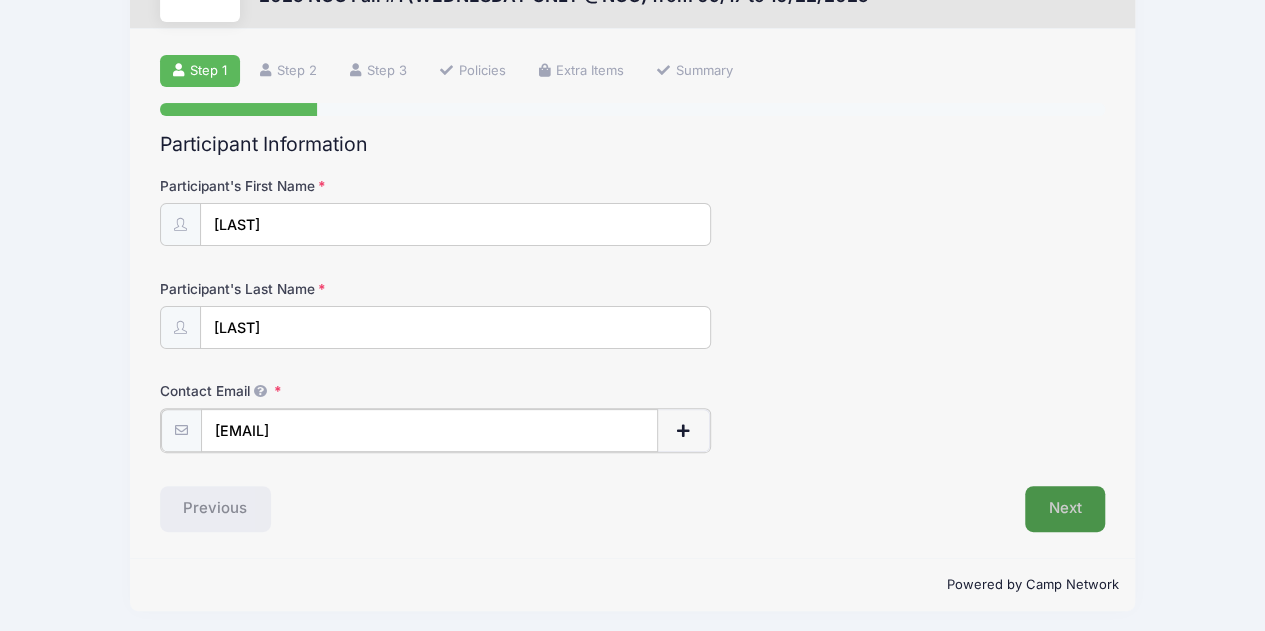 type on "[EMAIL]" 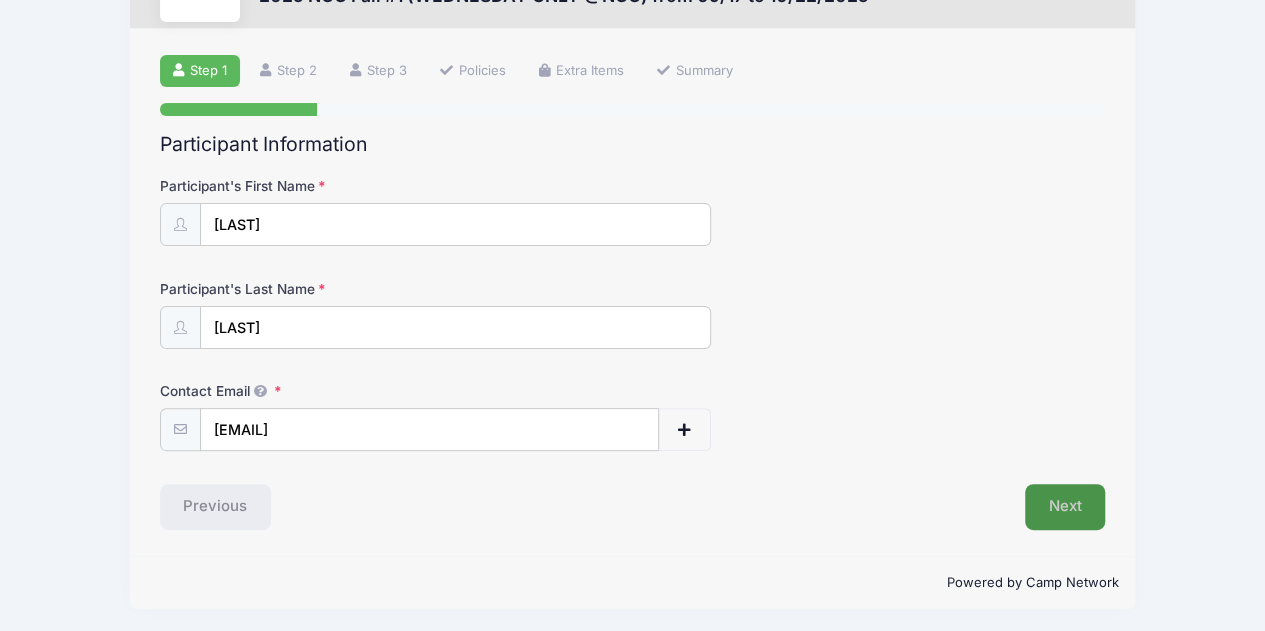 click on "Next" at bounding box center (1065, 507) 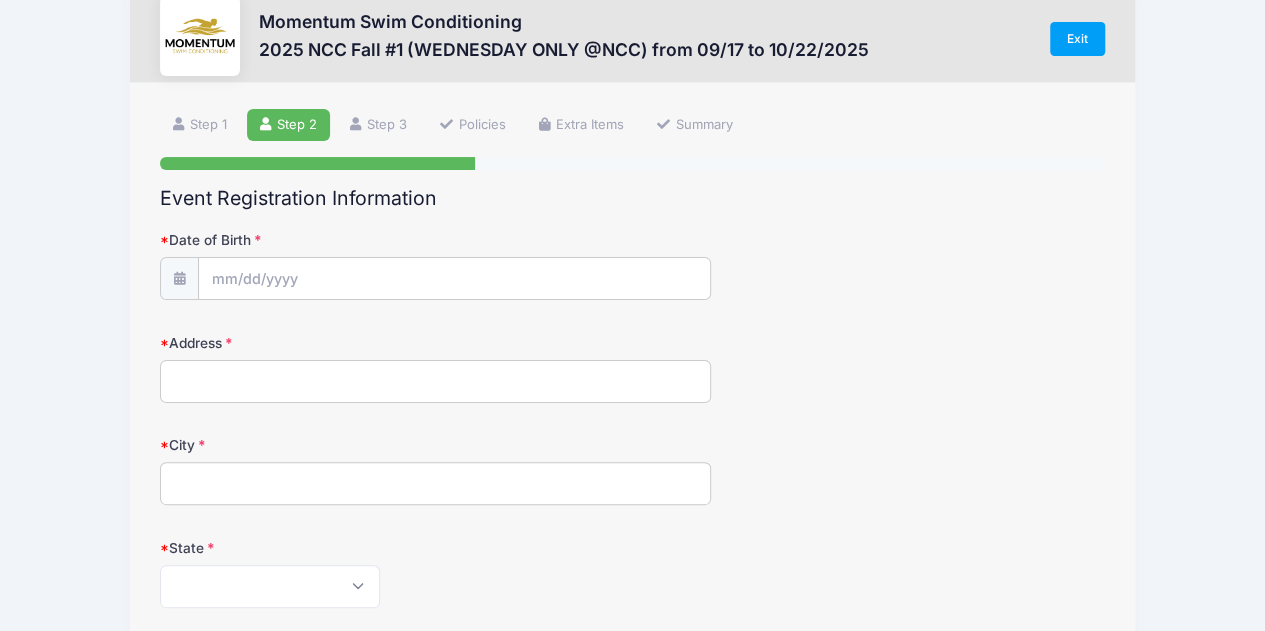 scroll, scrollTop: 0, scrollLeft: 0, axis: both 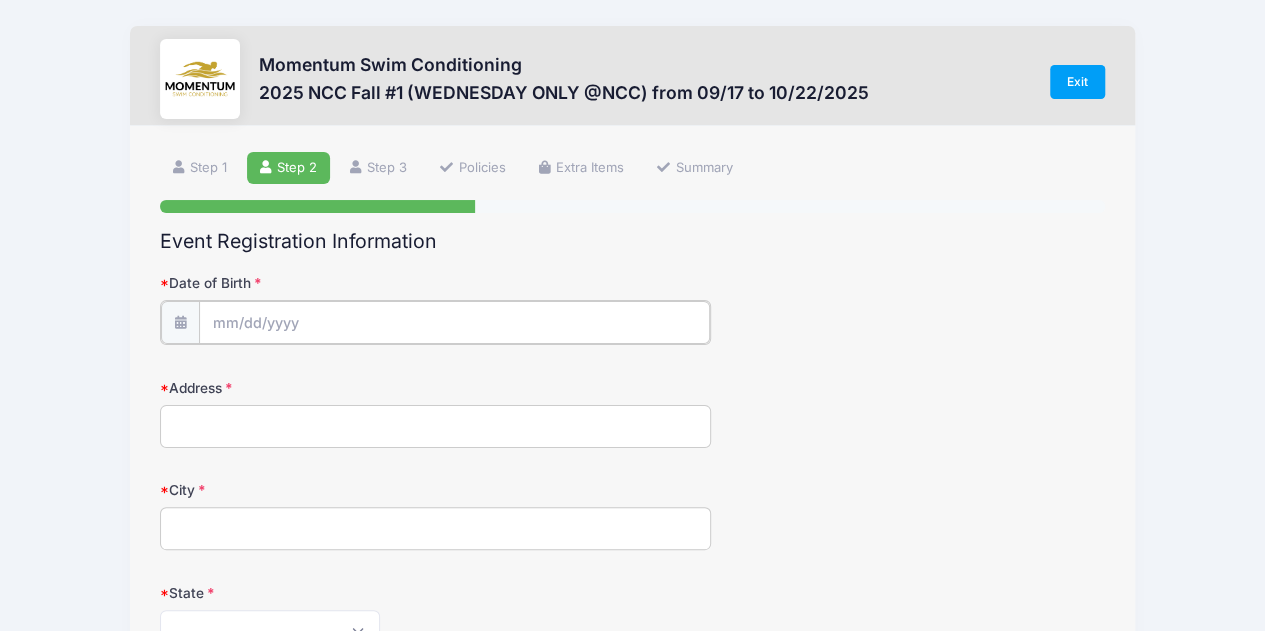 click on "Date of Birth" at bounding box center [455, 322] 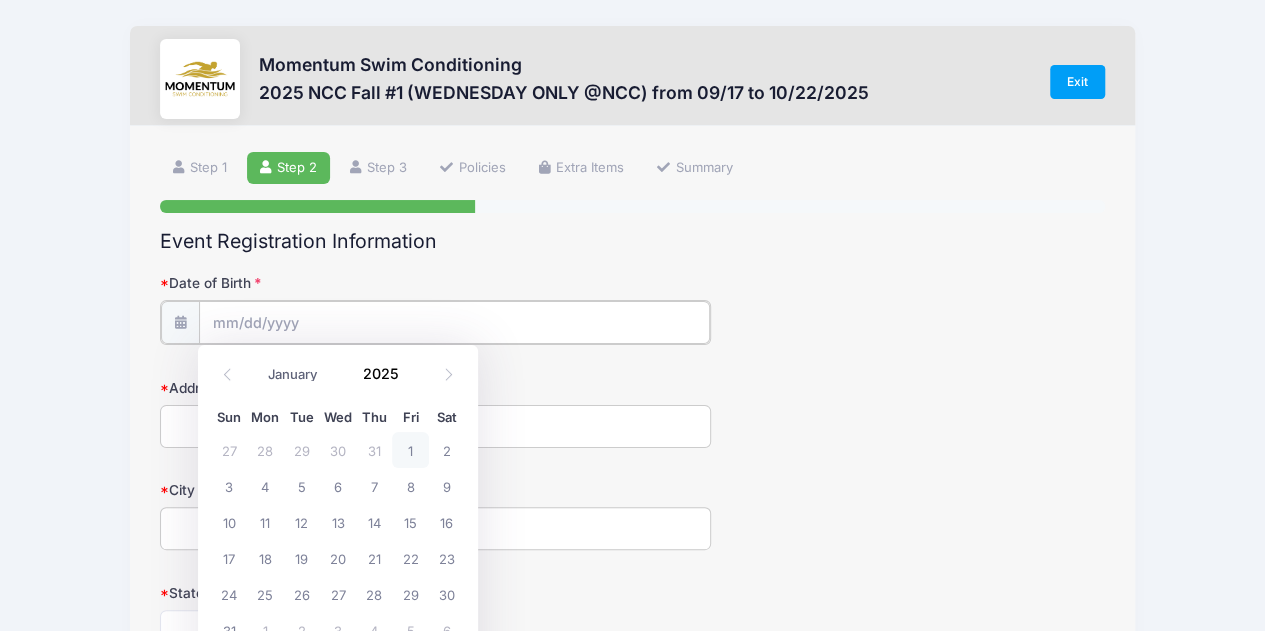 click on "Date of Birth" at bounding box center [455, 322] 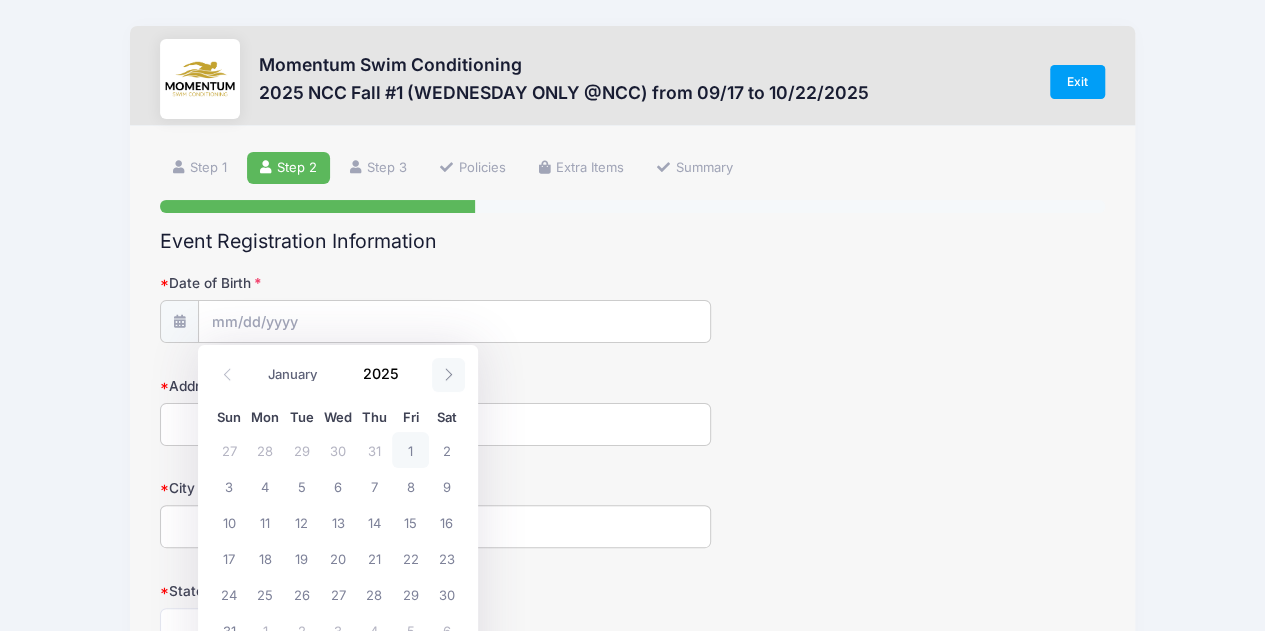 click at bounding box center (448, 375) 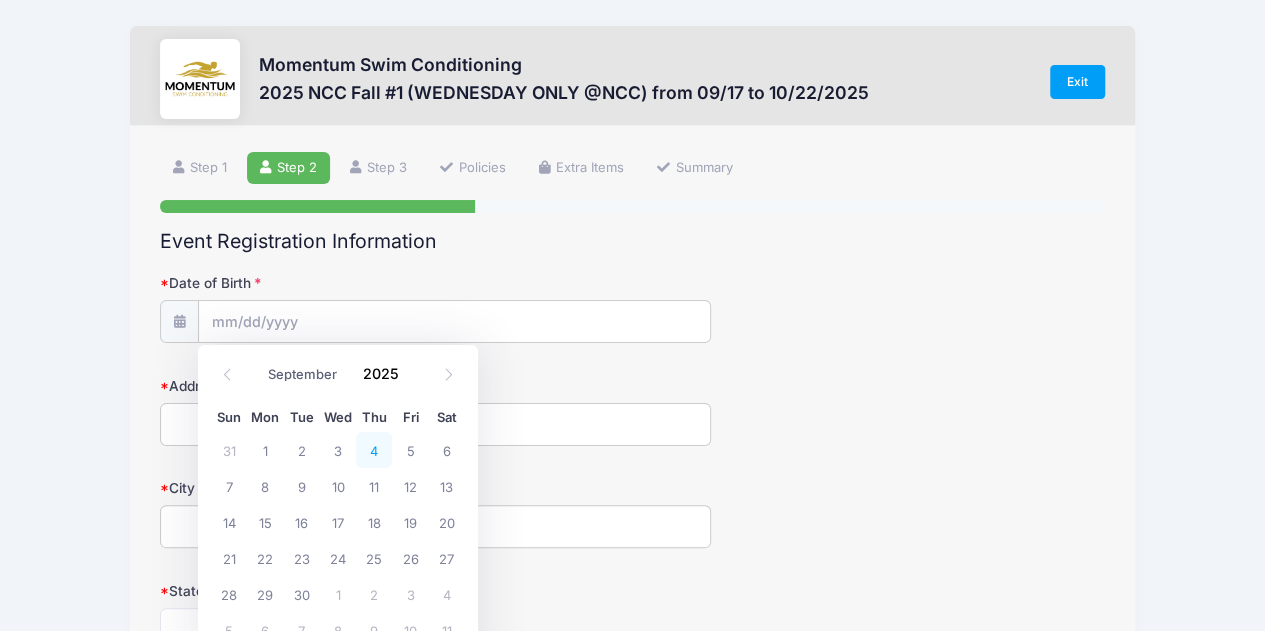 click on "4" at bounding box center [374, 450] 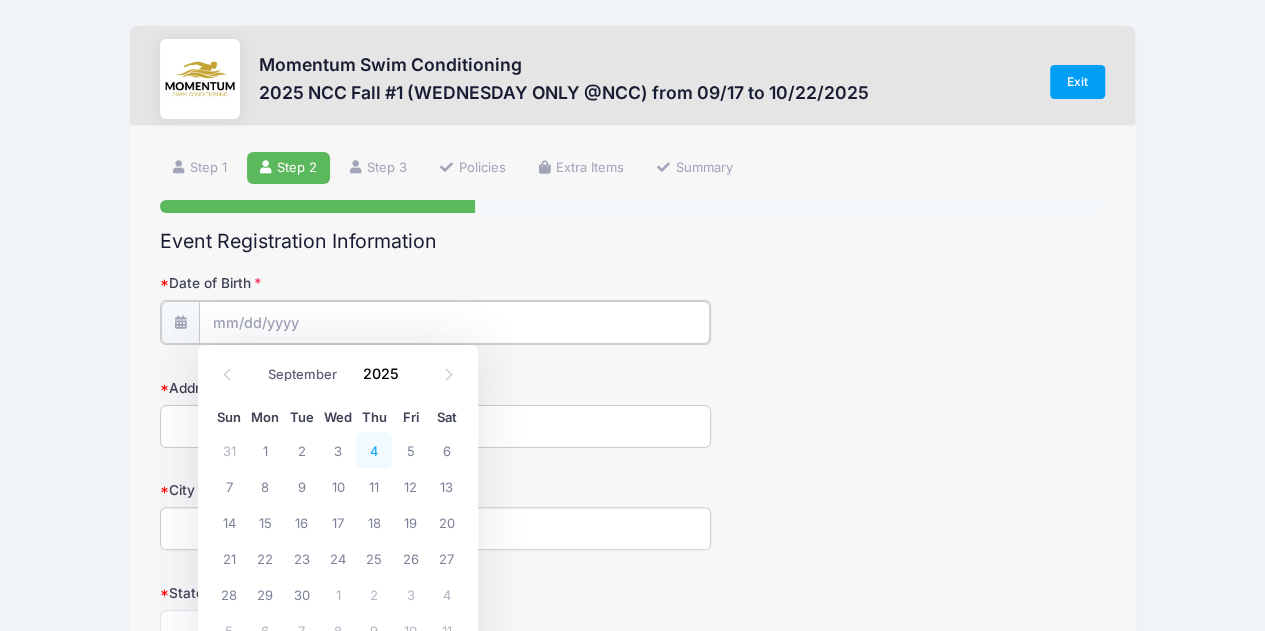 type on "[DATE]" 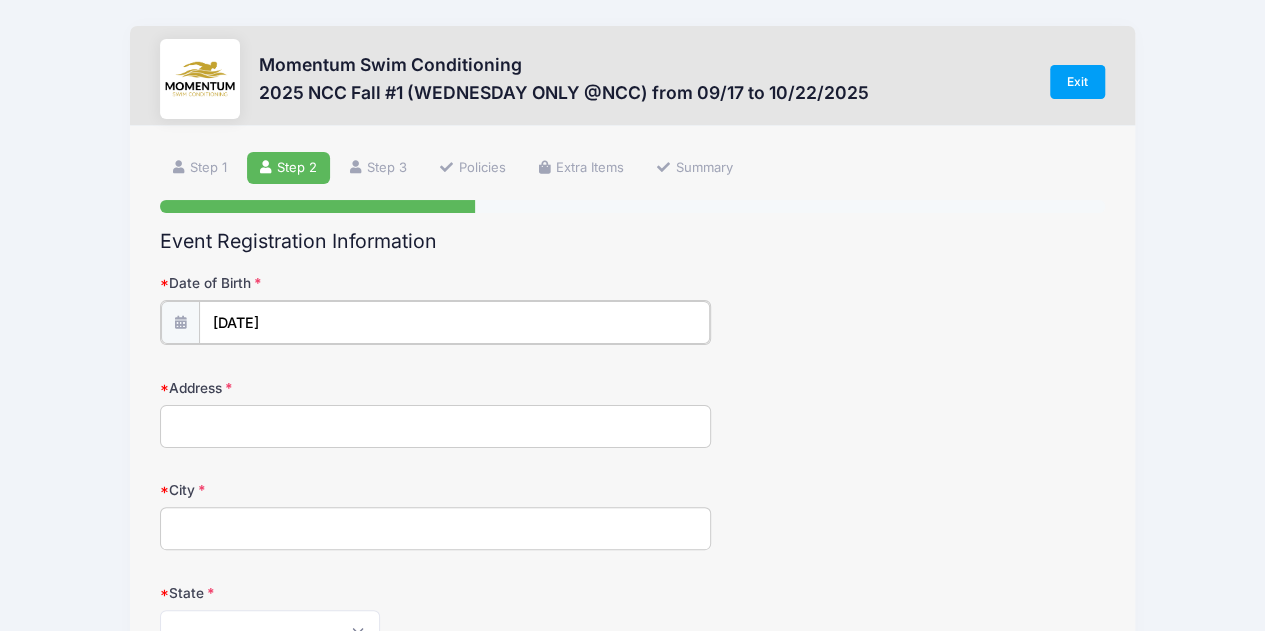 click on "[DATE]" at bounding box center [455, 322] 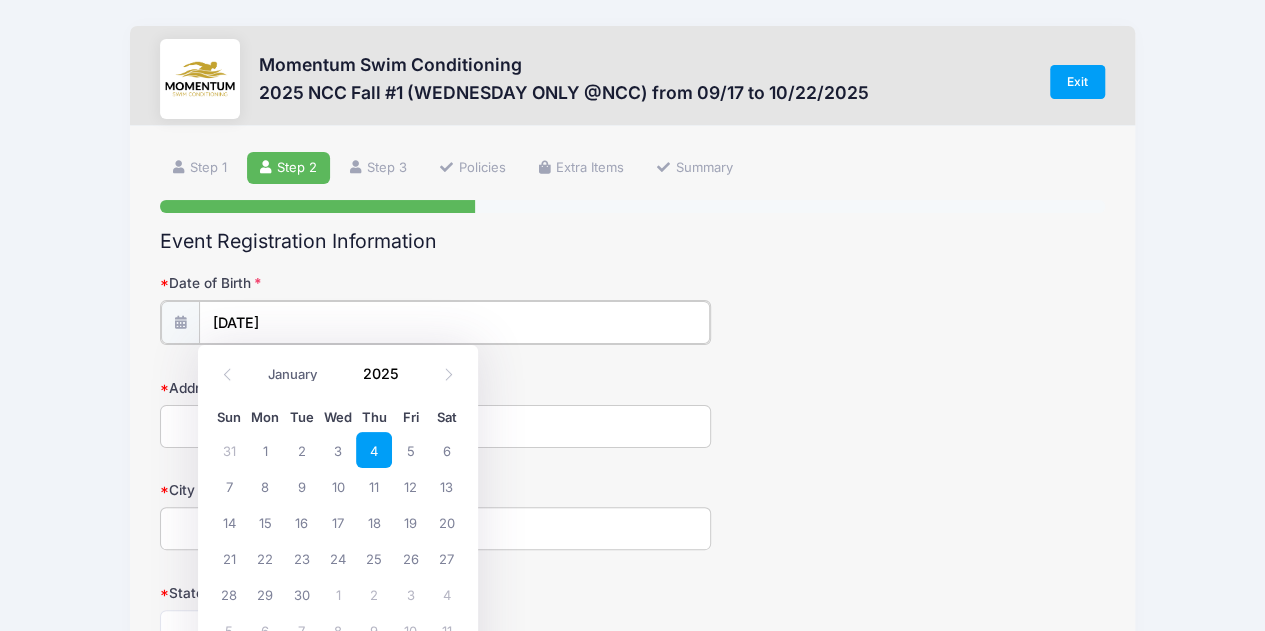 drag, startPoint x: 315, startPoint y: 321, endPoint x: 283, endPoint y: 314, distance: 32.75668 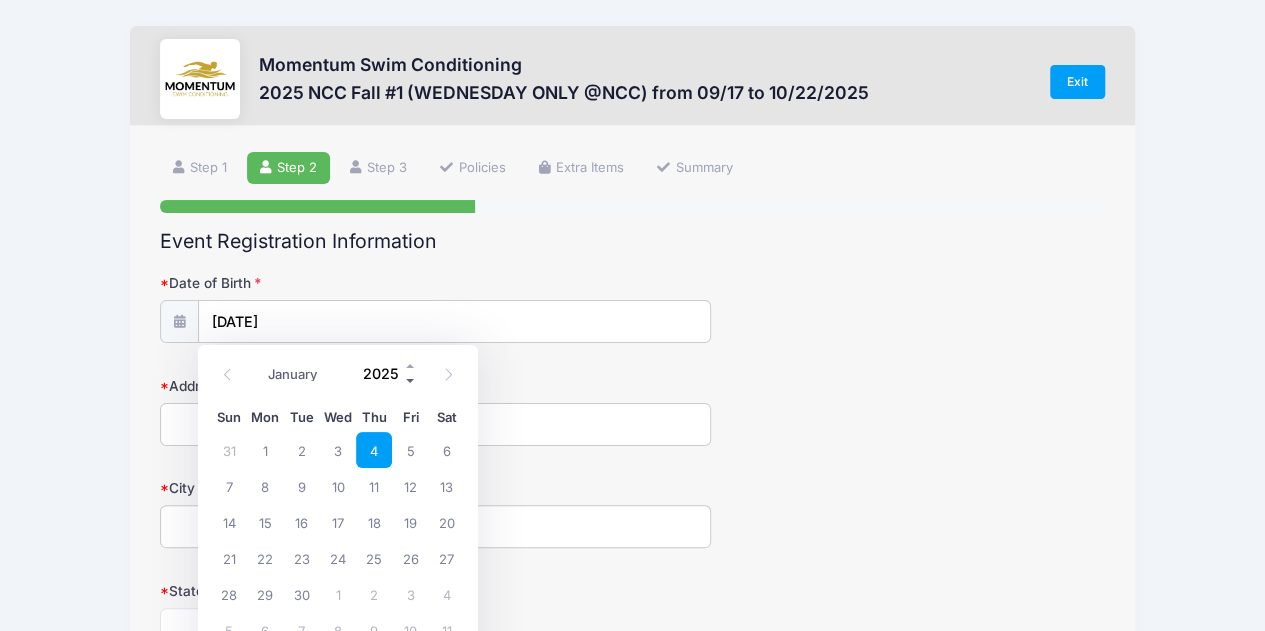click at bounding box center [411, 381] 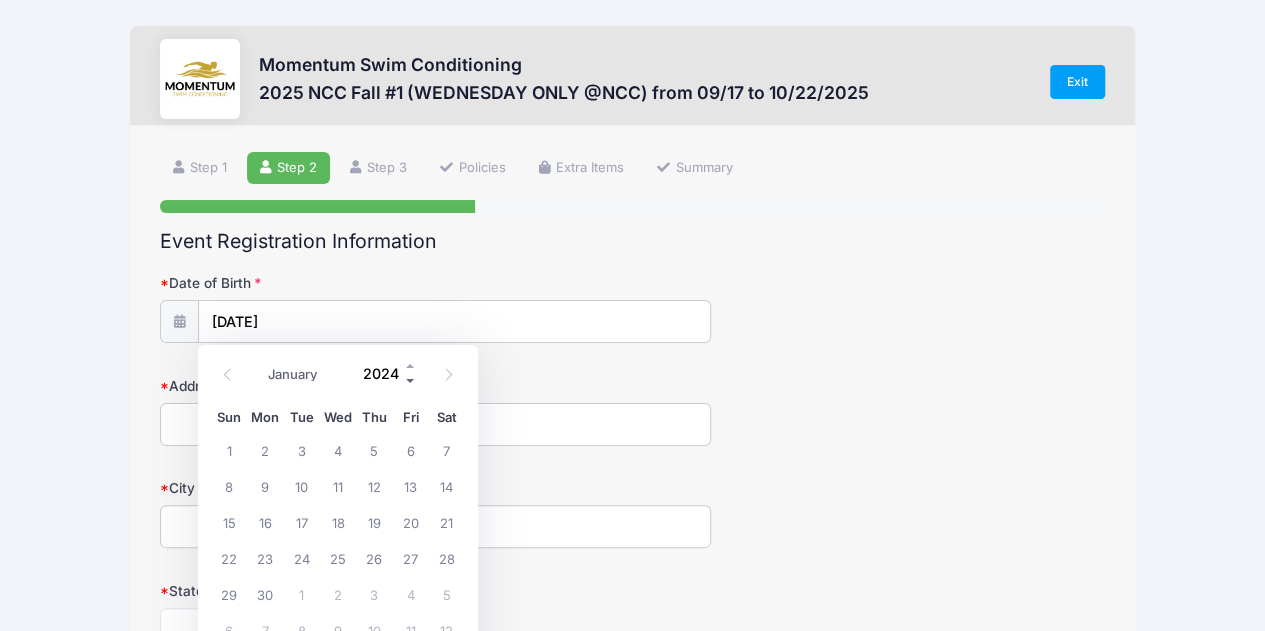 click at bounding box center [411, 381] 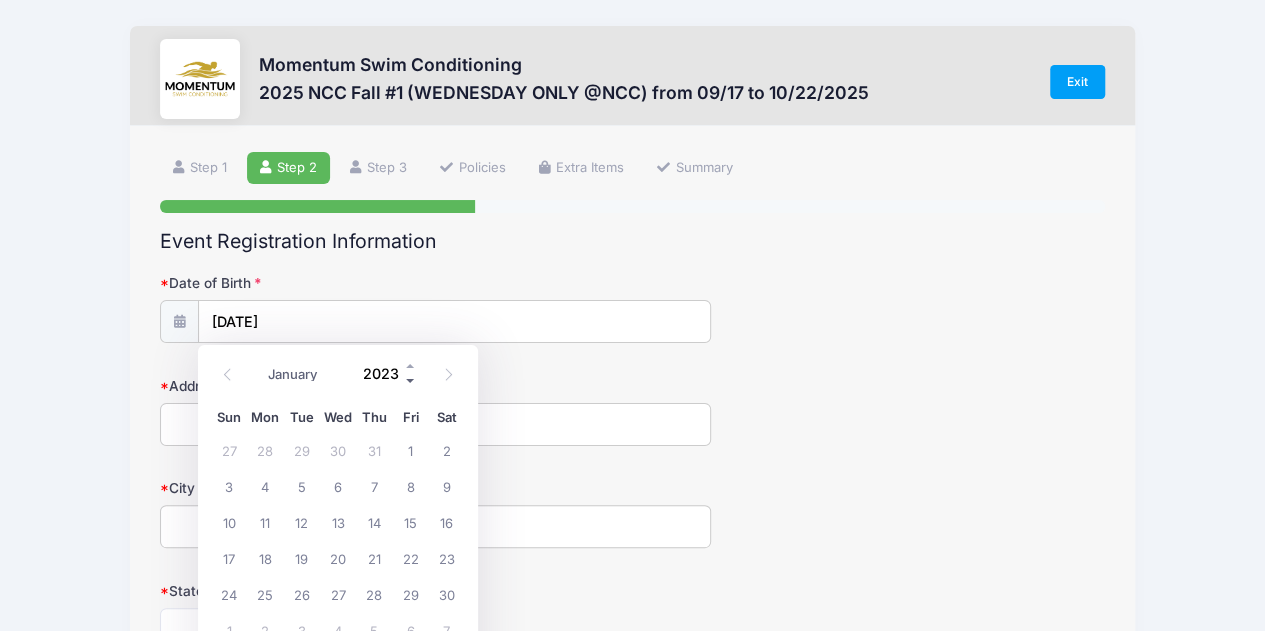 click at bounding box center (411, 381) 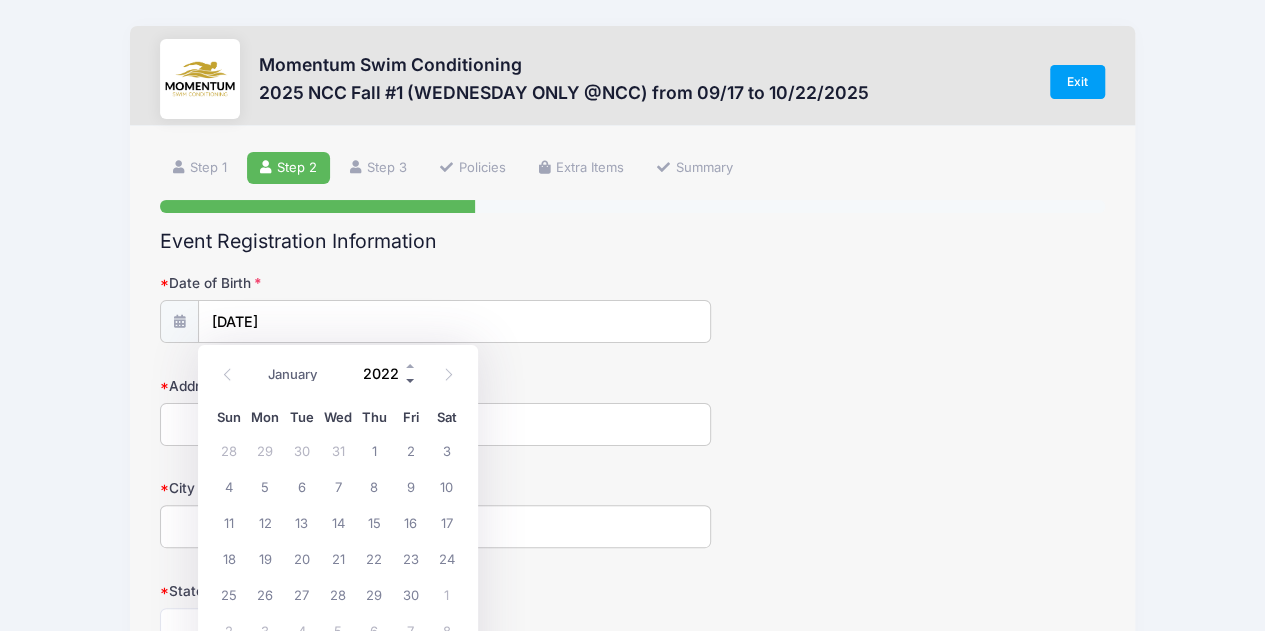 click at bounding box center (411, 381) 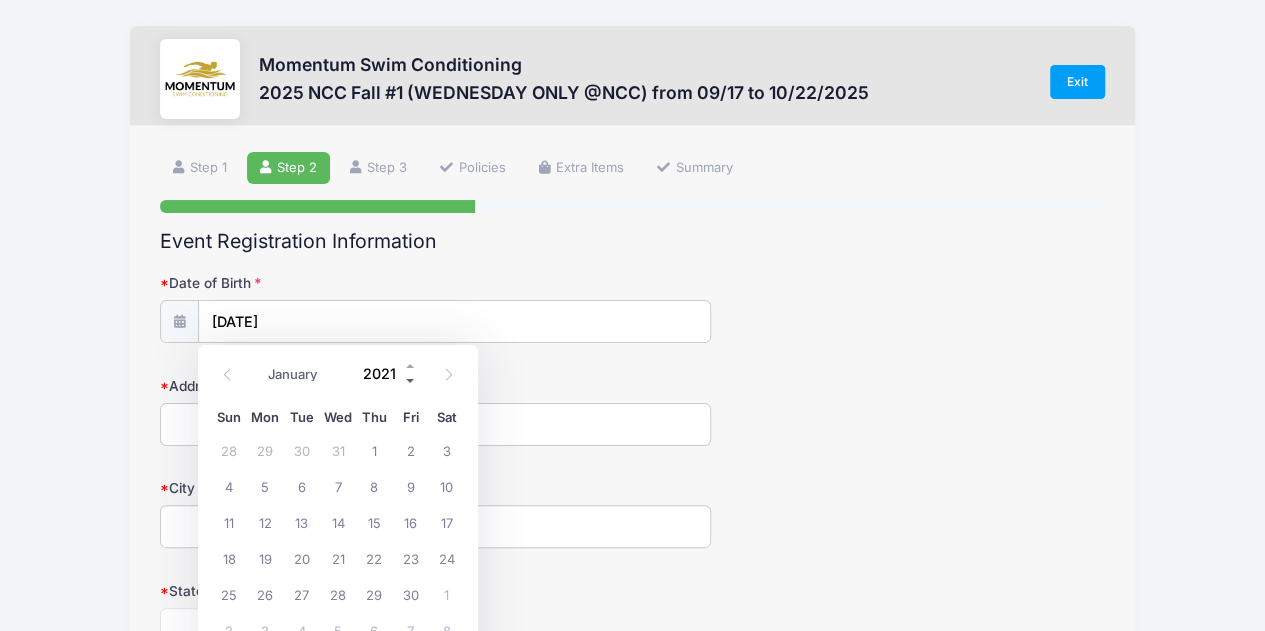 click at bounding box center (411, 381) 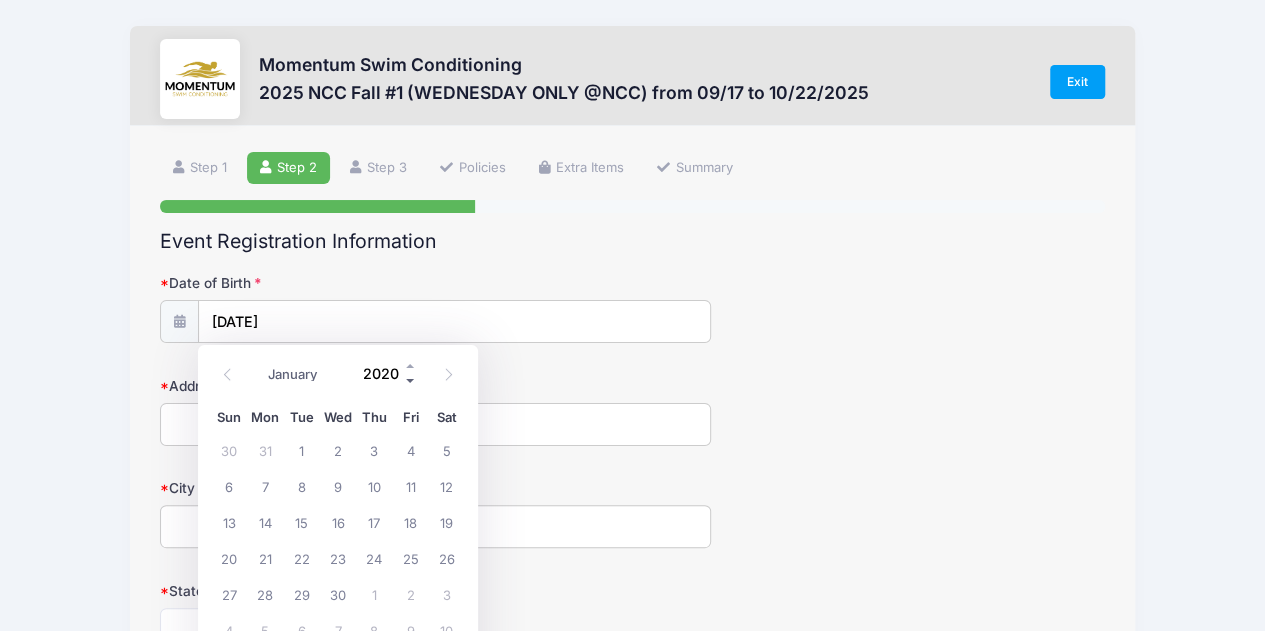 click at bounding box center (411, 381) 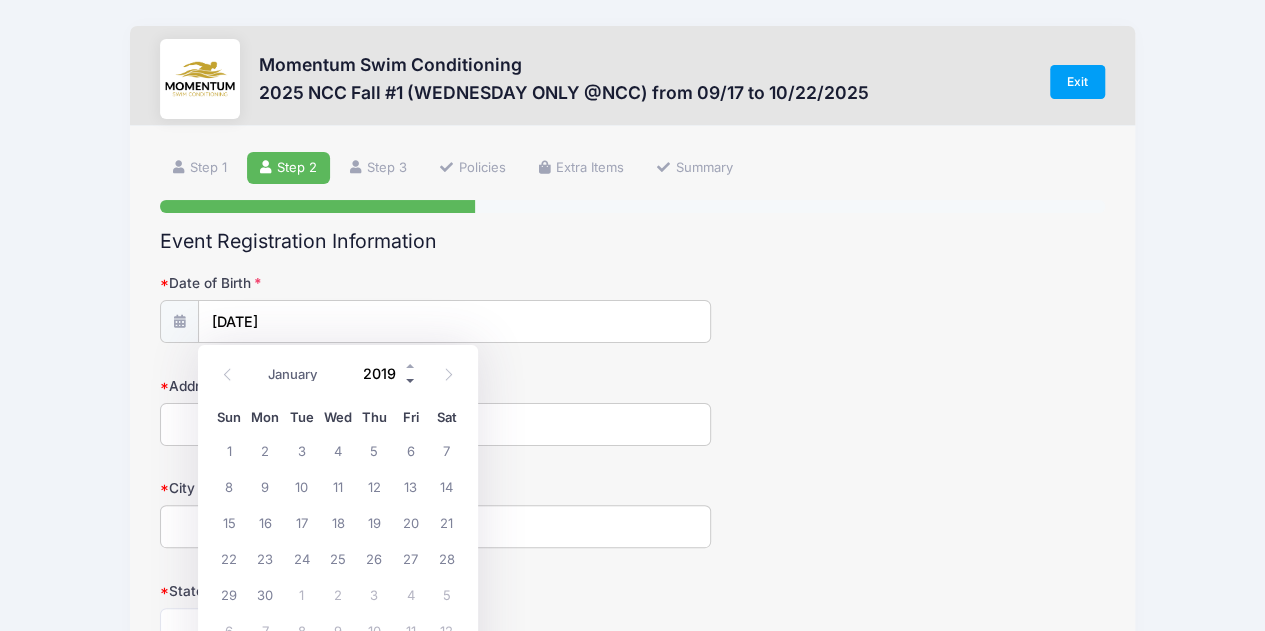 click at bounding box center (411, 381) 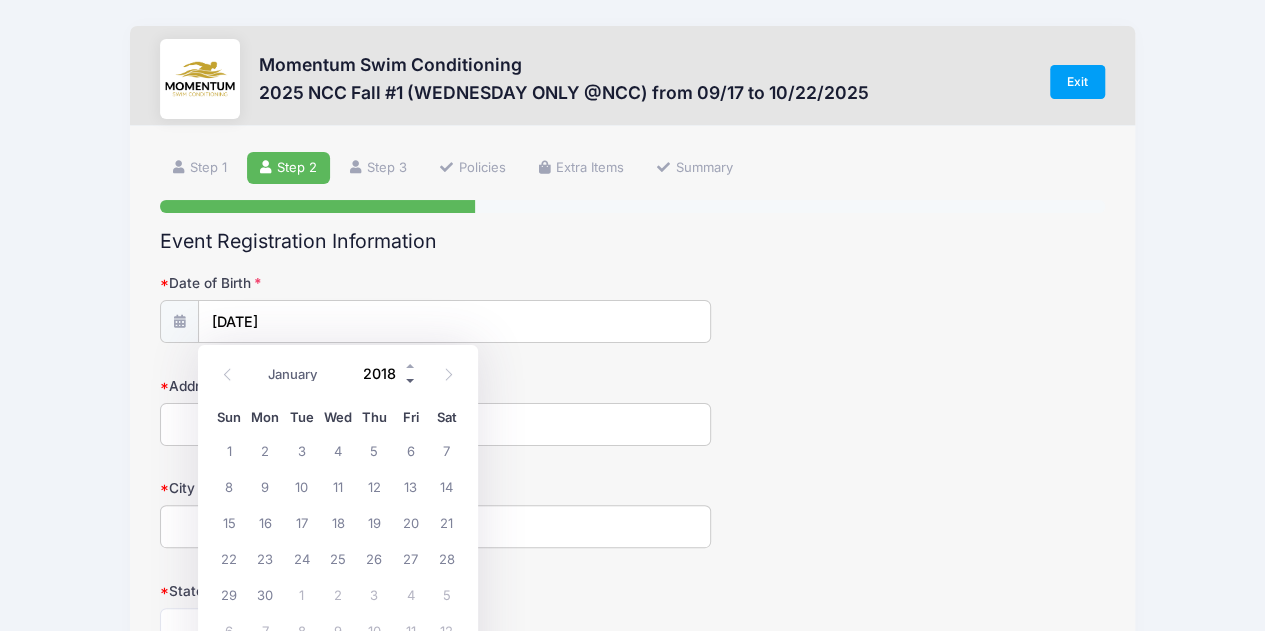 click at bounding box center [411, 381] 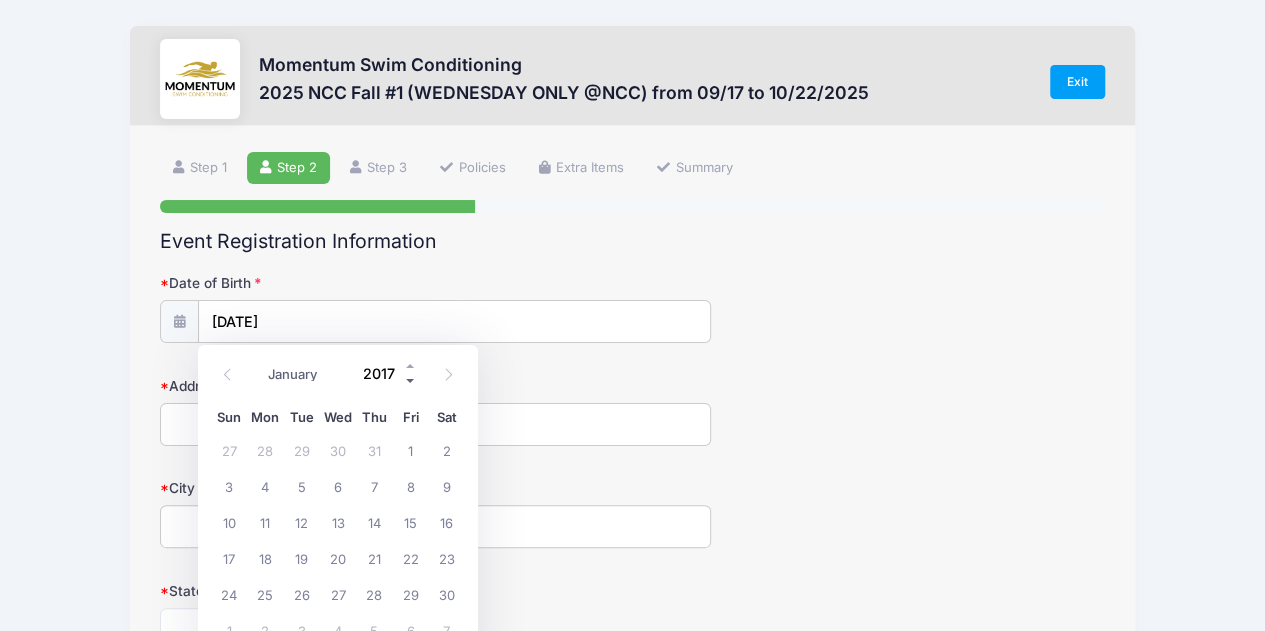 click at bounding box center [411, 381] 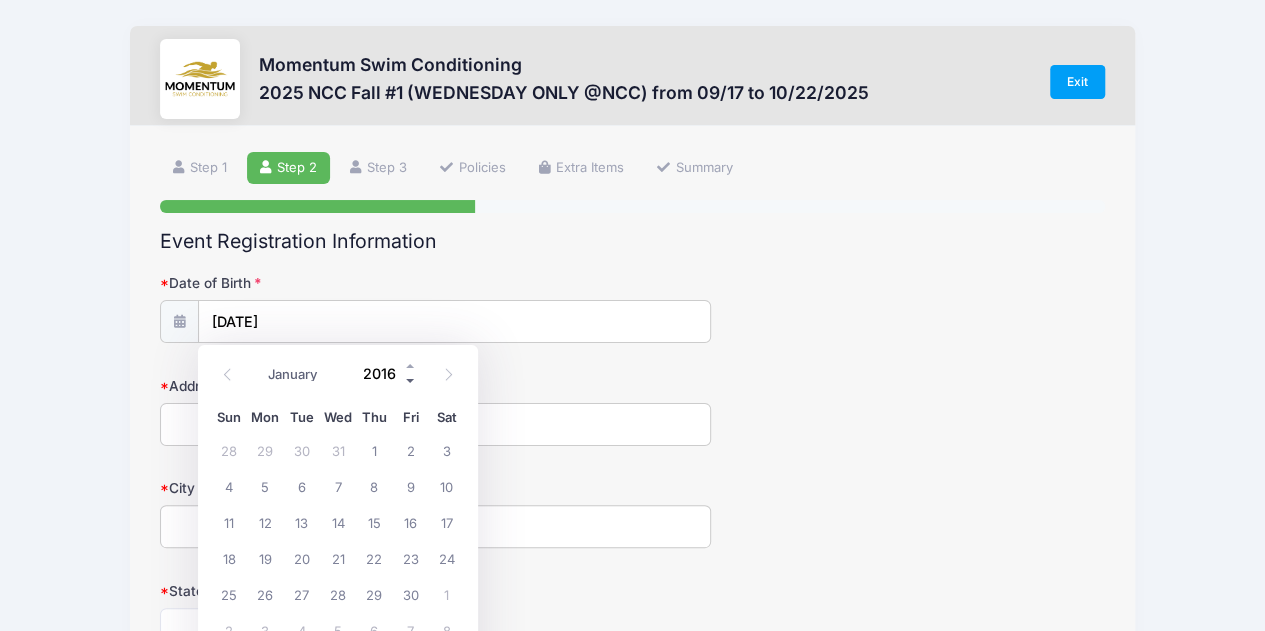 click at bounding box center [411, 381] 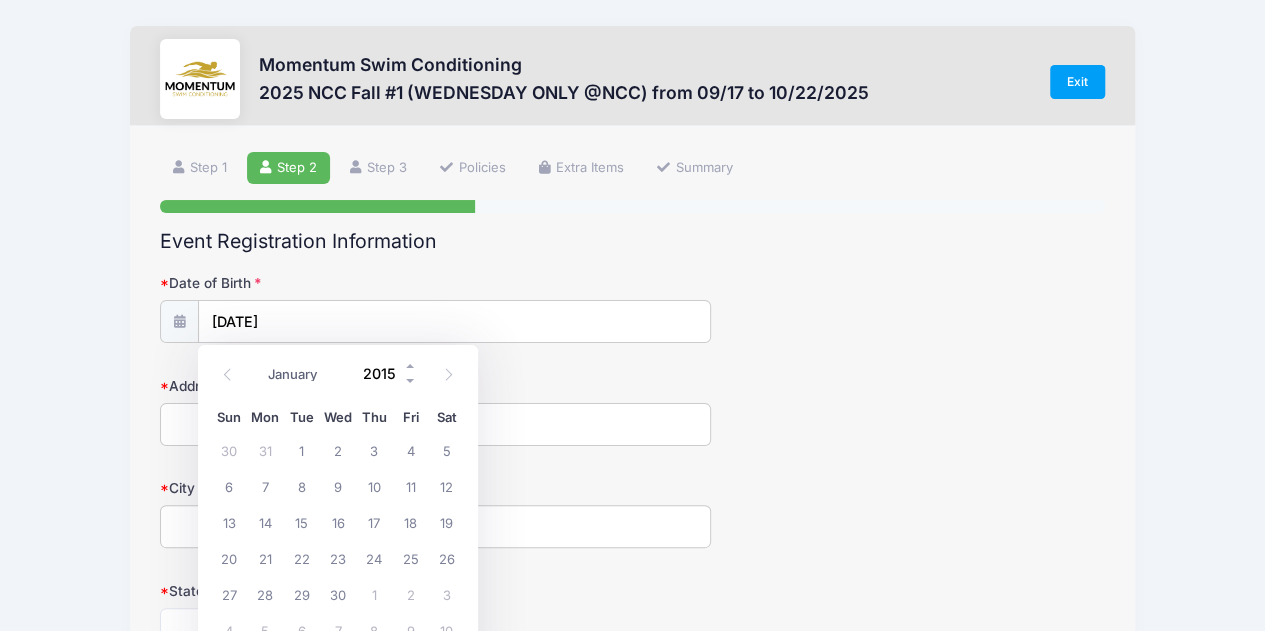 click on "2015" at bounding box center [385, 374] 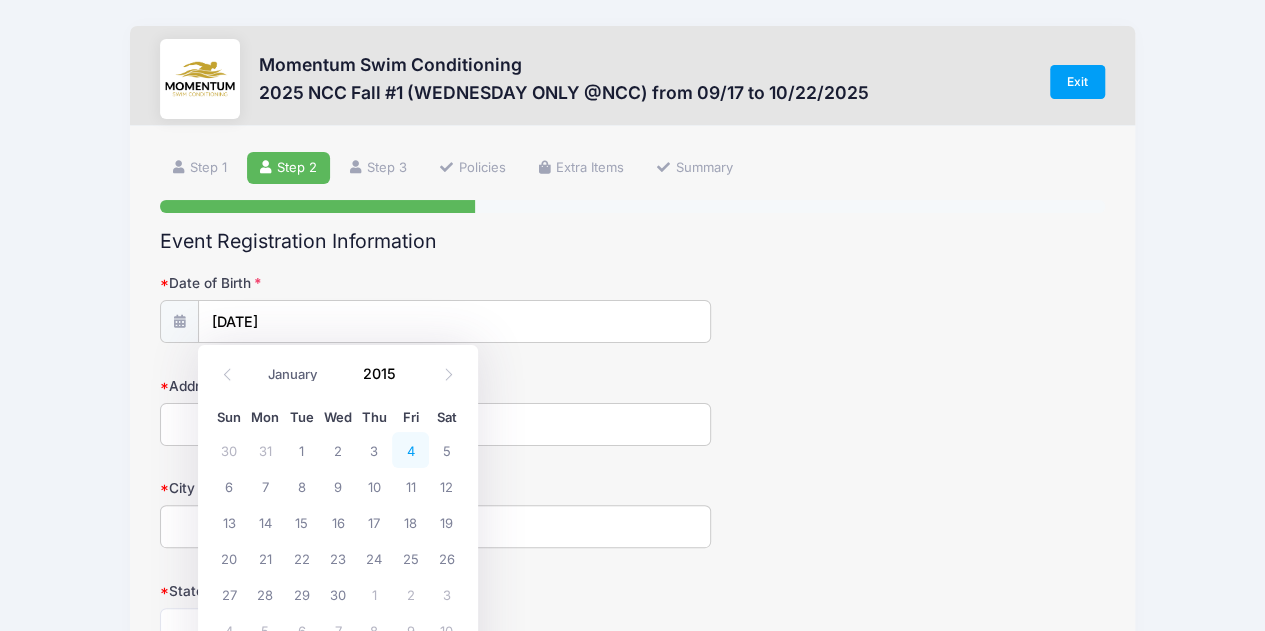 click on "4" at bounding box center (410, 450) 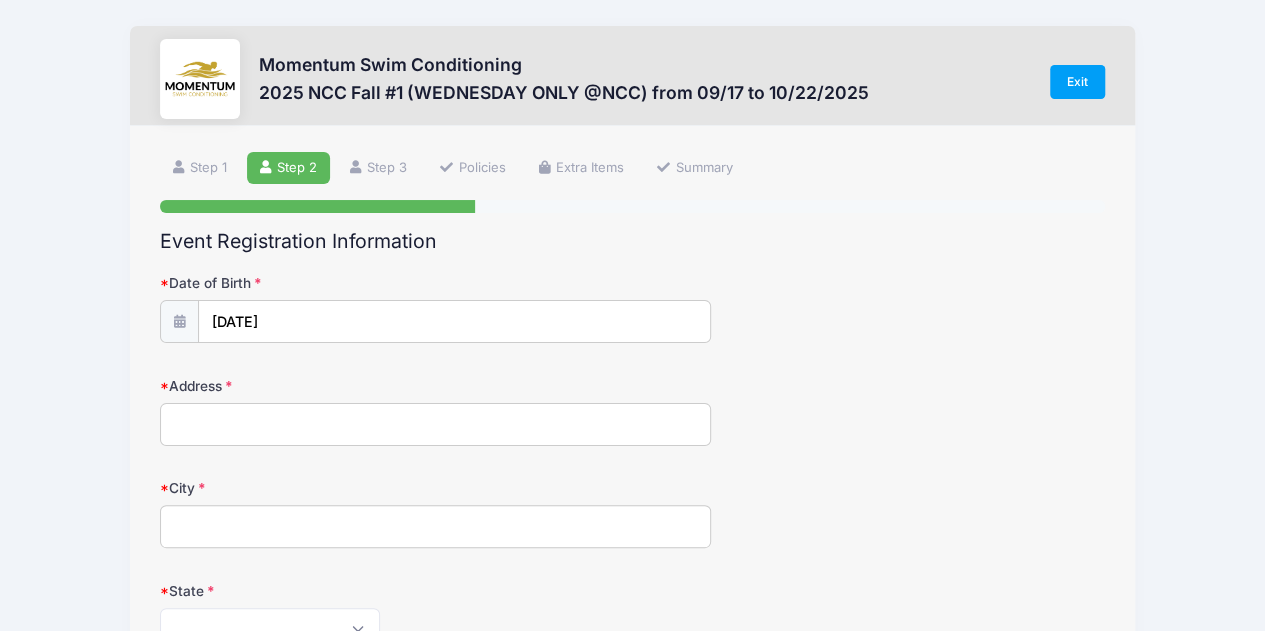 click on "Address" at bounding box center [436, 424] 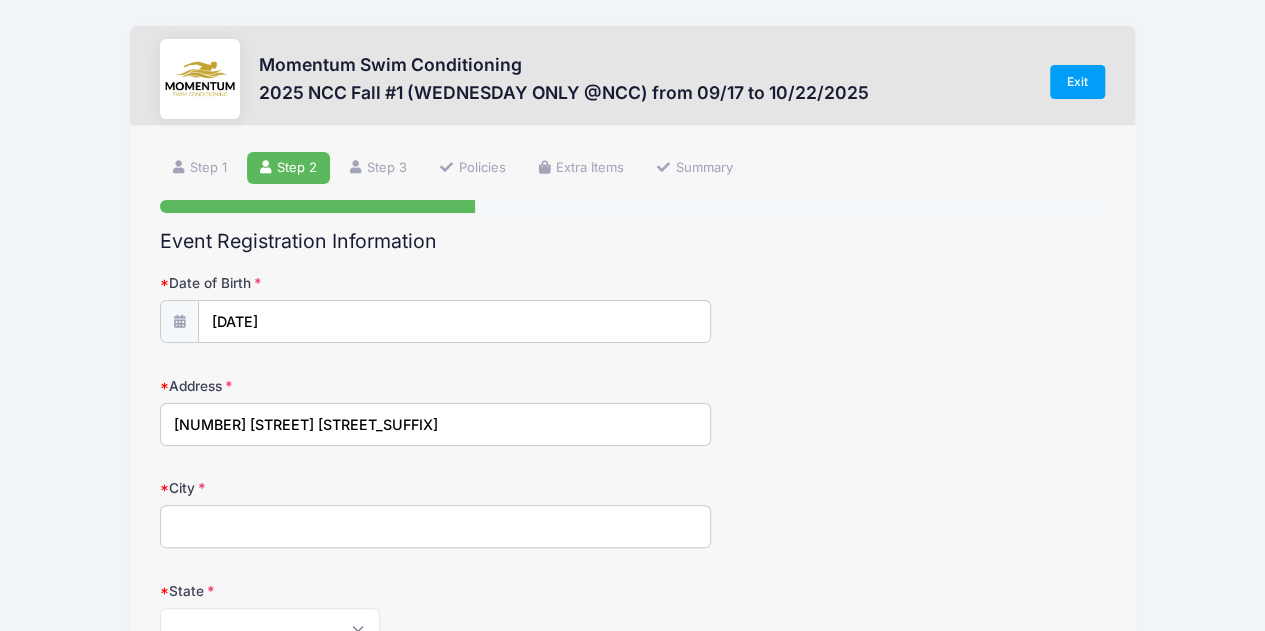 type on "[NUMBER] [STREET] [STREET_SUFFIX]" 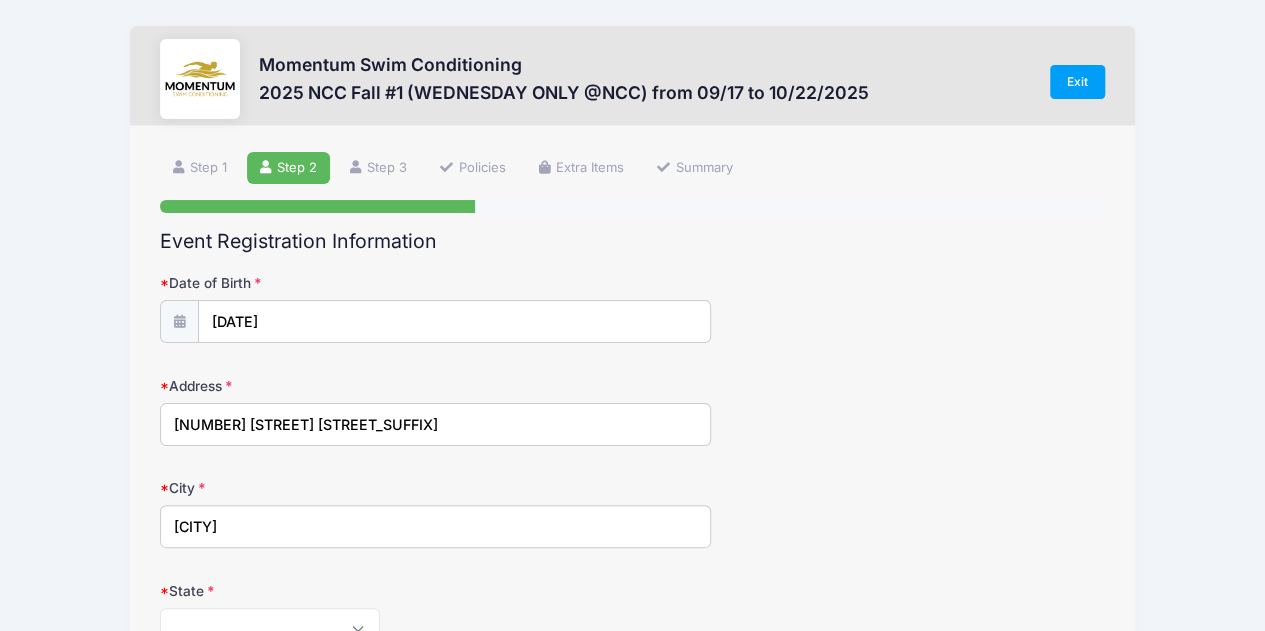 type on "[CITY]" 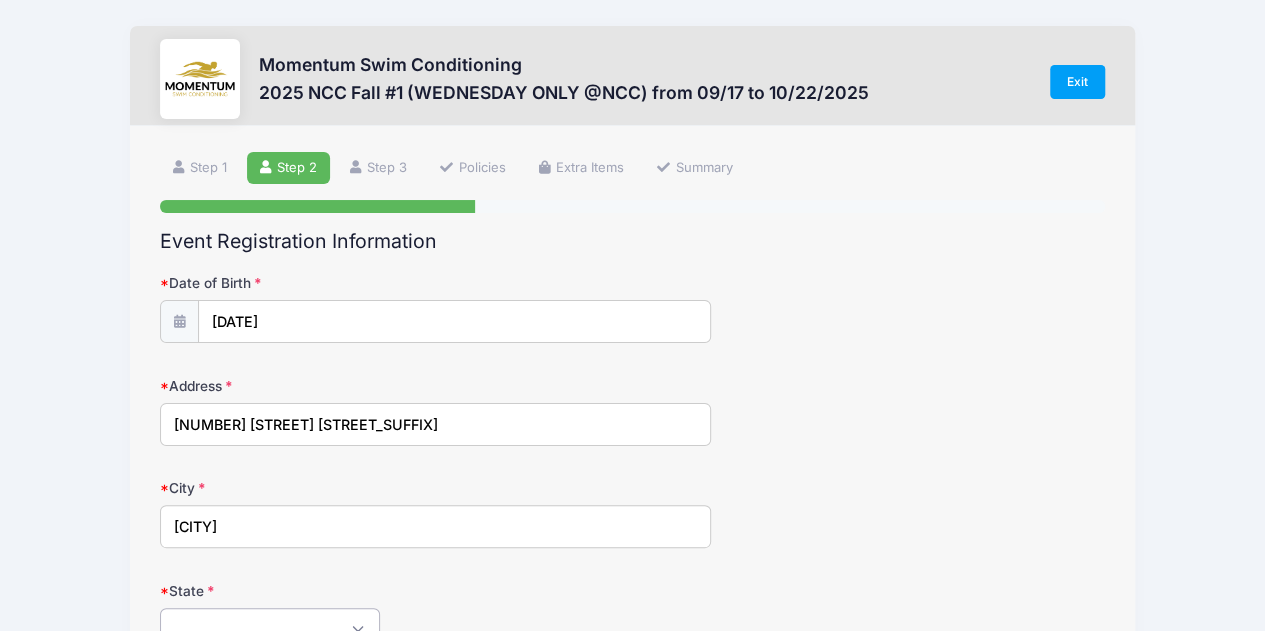 scroll, scrollTop: 16, scrollLeft: 0, axis: vertical 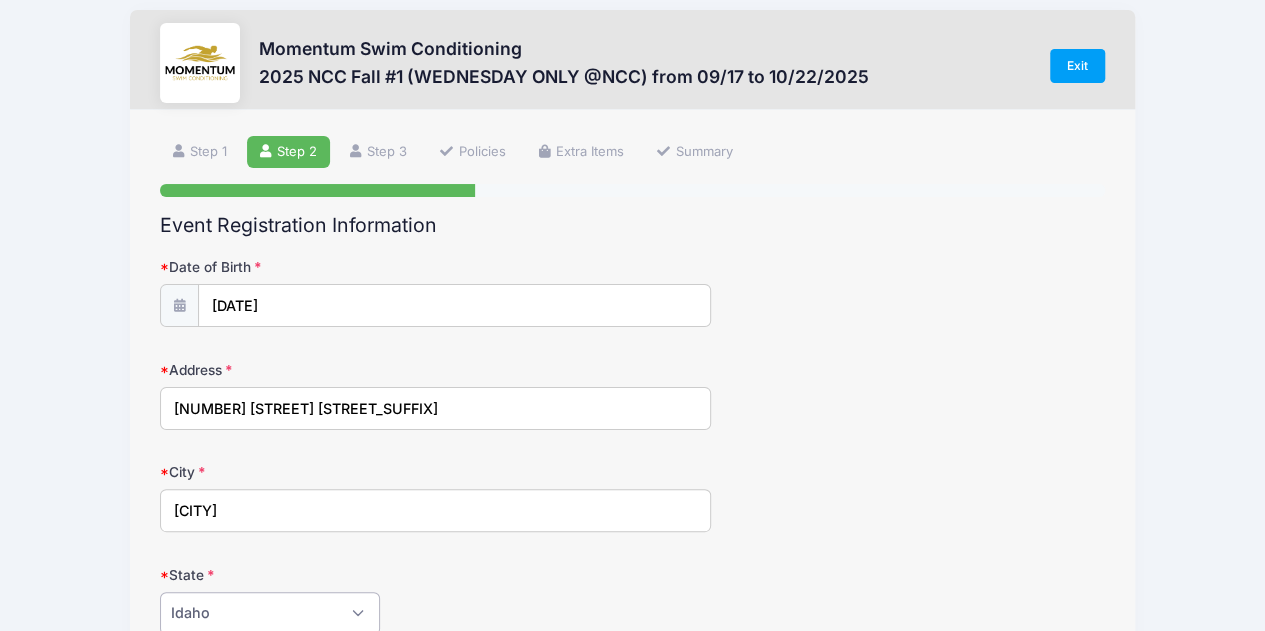 select on "IL" 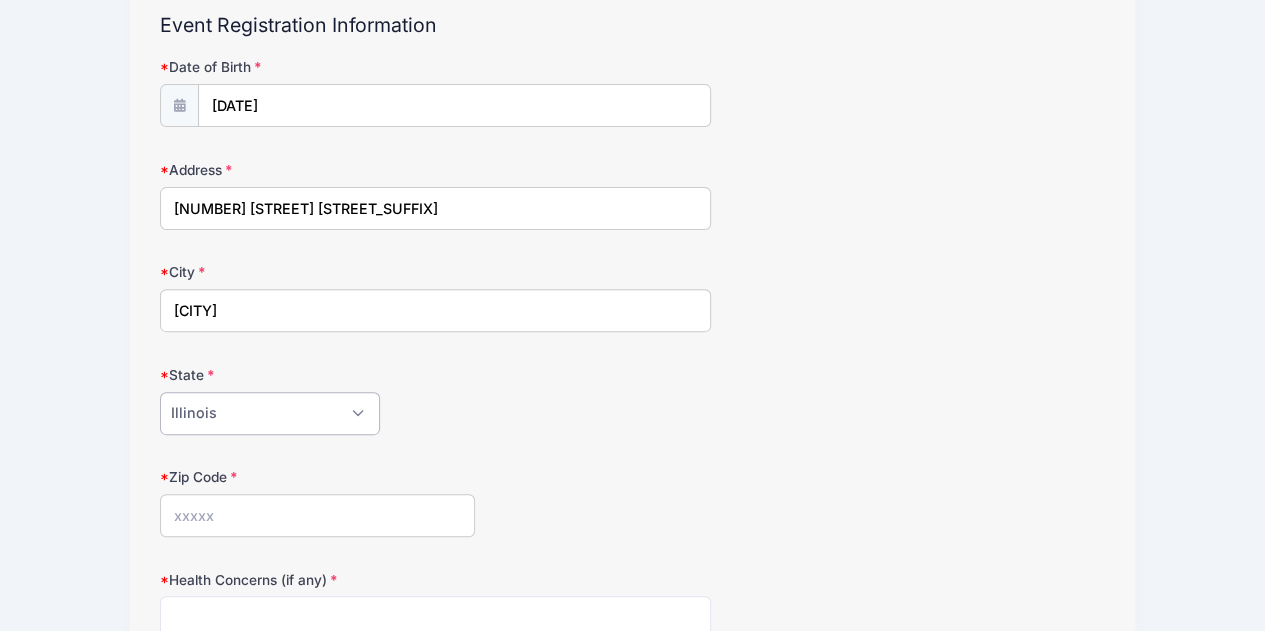 scroll, scrollTop: 316, scrollLeft: 0, axis: vertical 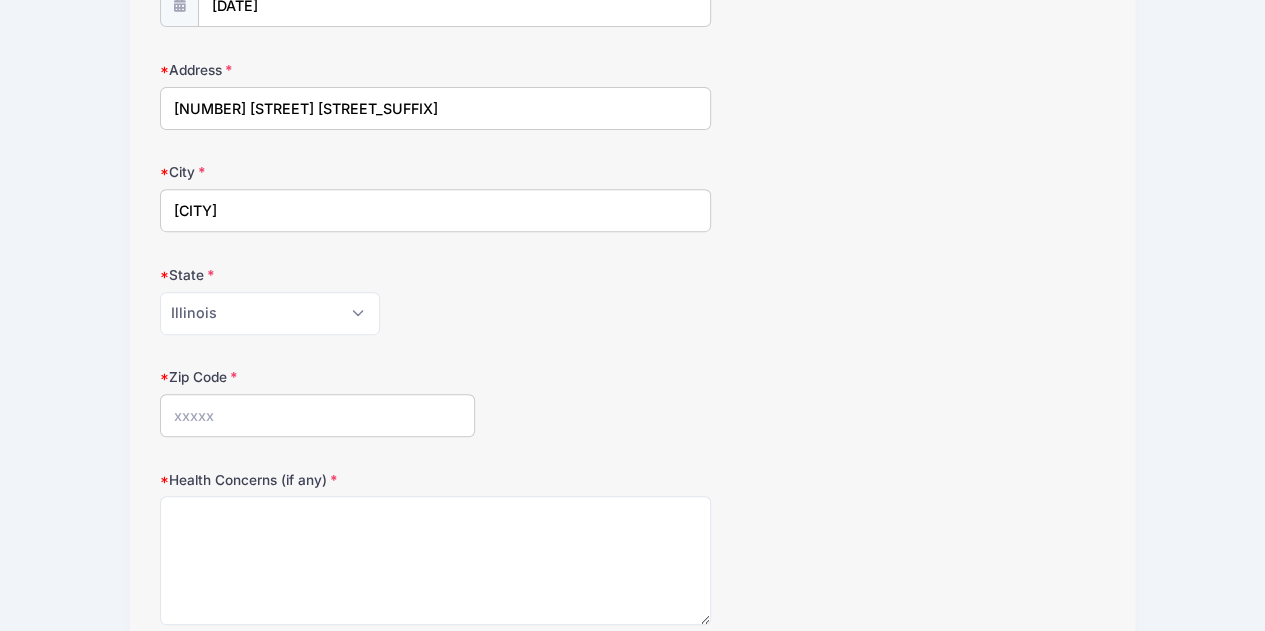 click on "Zip Code" at bounding box center (317, 415) 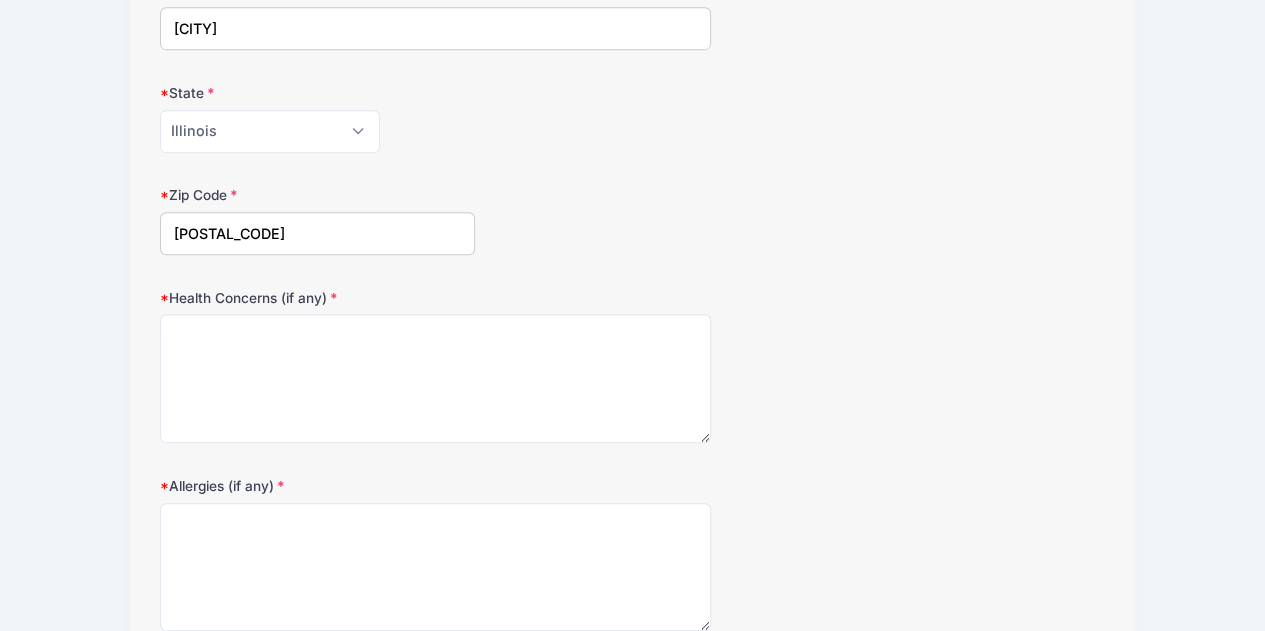 scroll, scrollTop: 516, scrollLeft: 0, axis: vertical 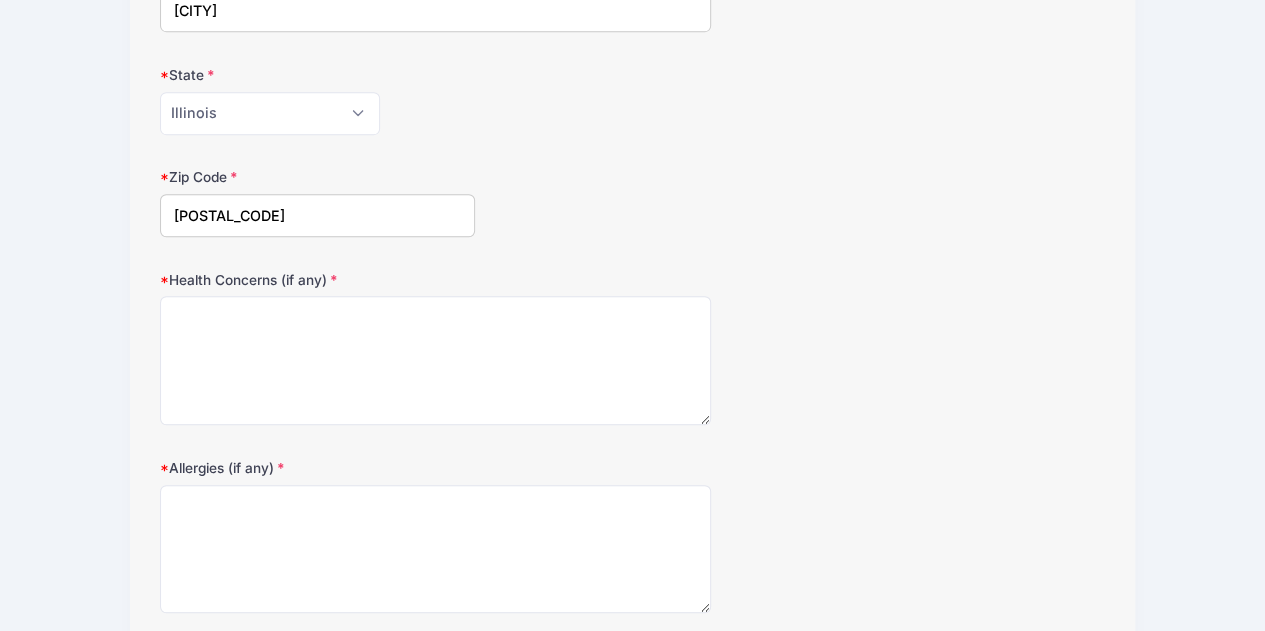 type on "[POSTAL_CODE]" 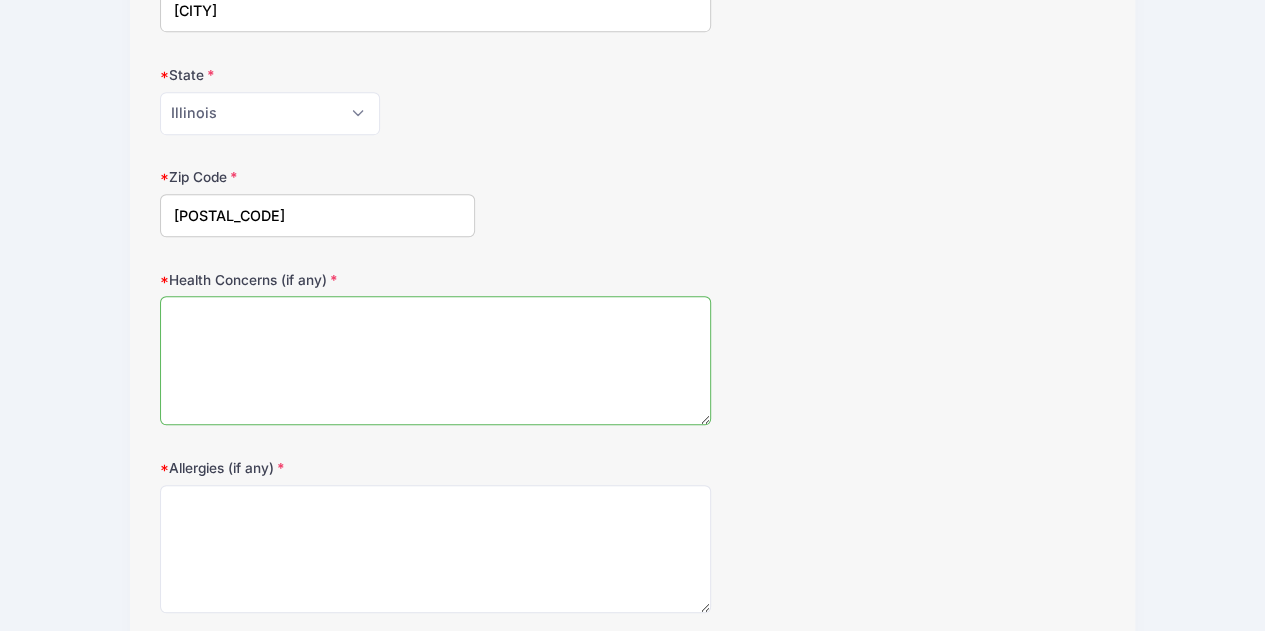 click on "Health Concerns (if any)" at bounding box center [436, 360] 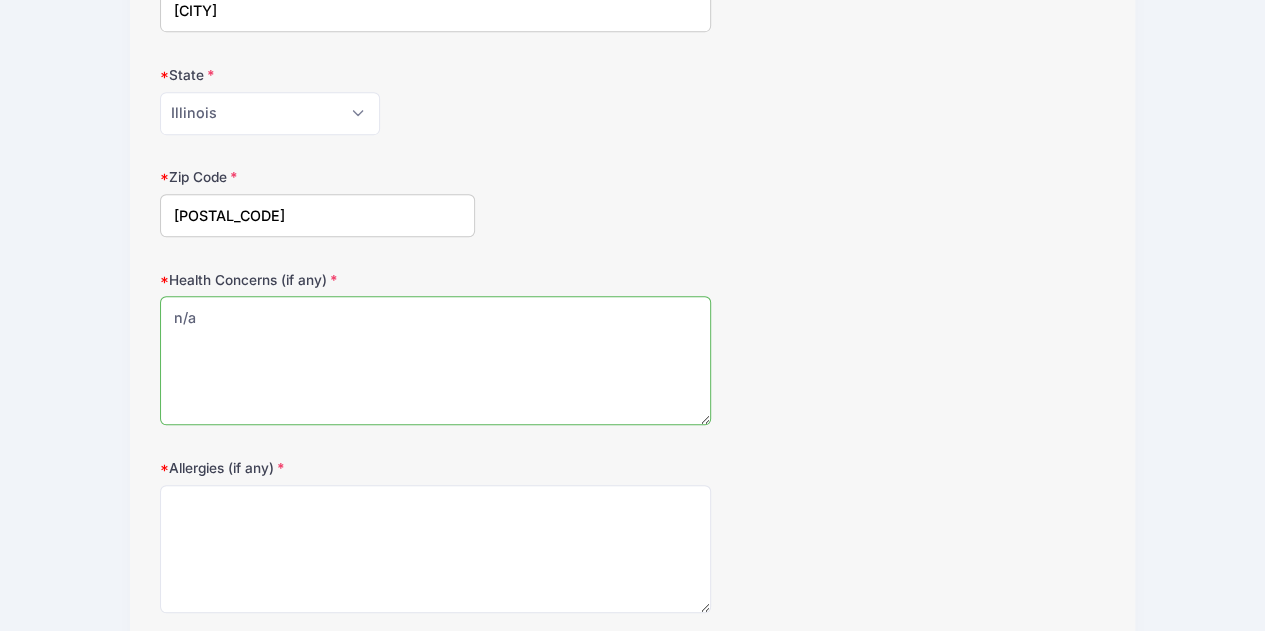 type on "n/a" 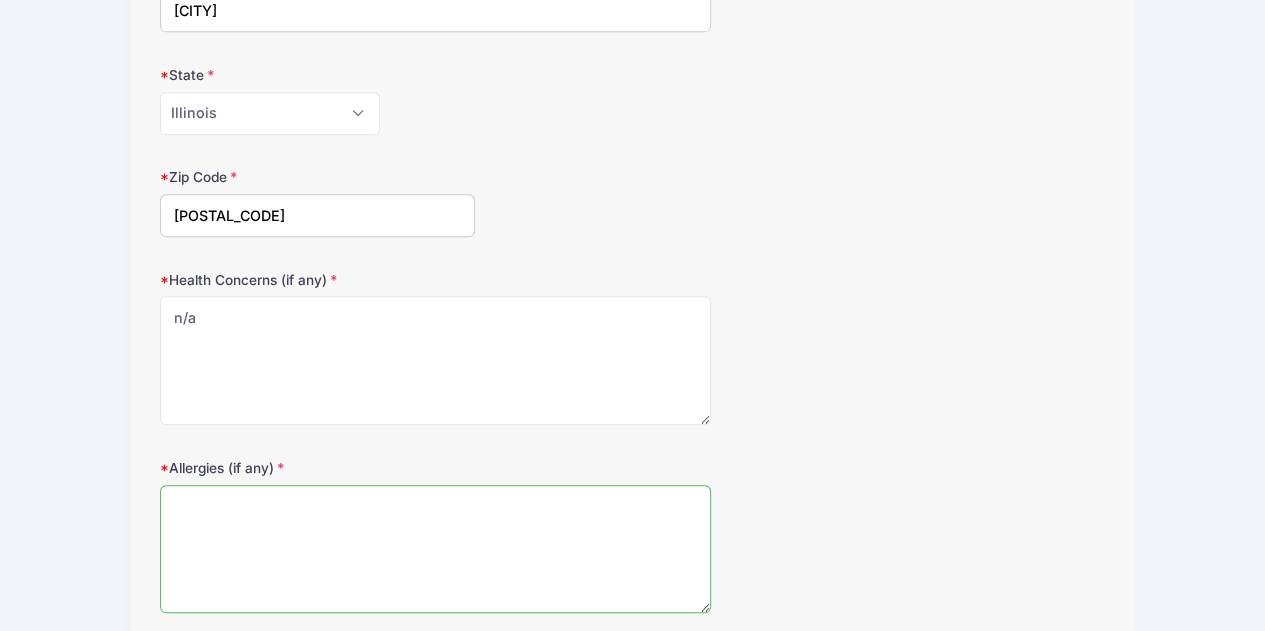 click on "Allergies (if any)" at bounding box center (436, 549) 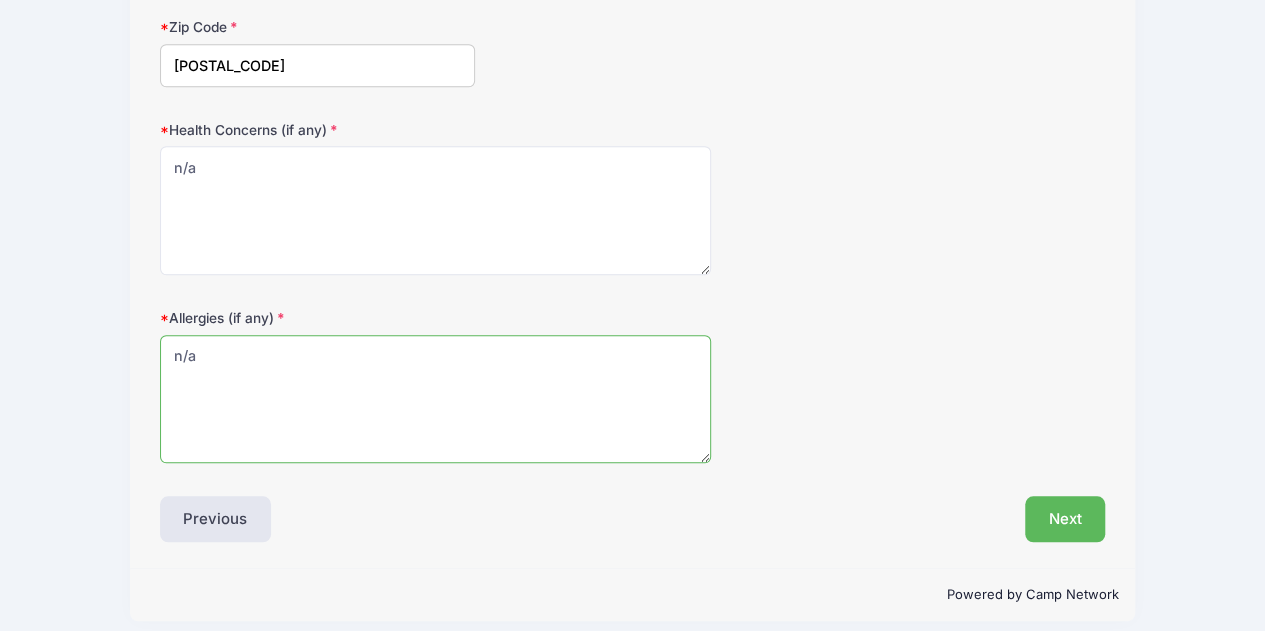 scroll, scrollTop: 676, scrollLeft: 0, axis: vertical 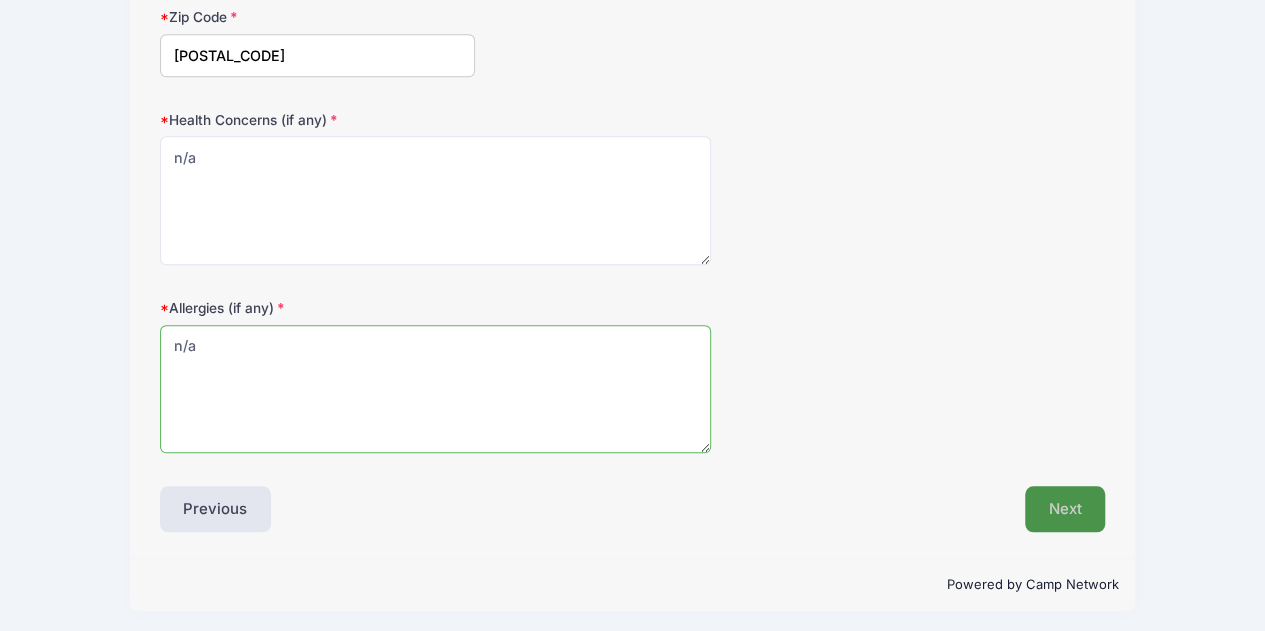 type on "n/a" 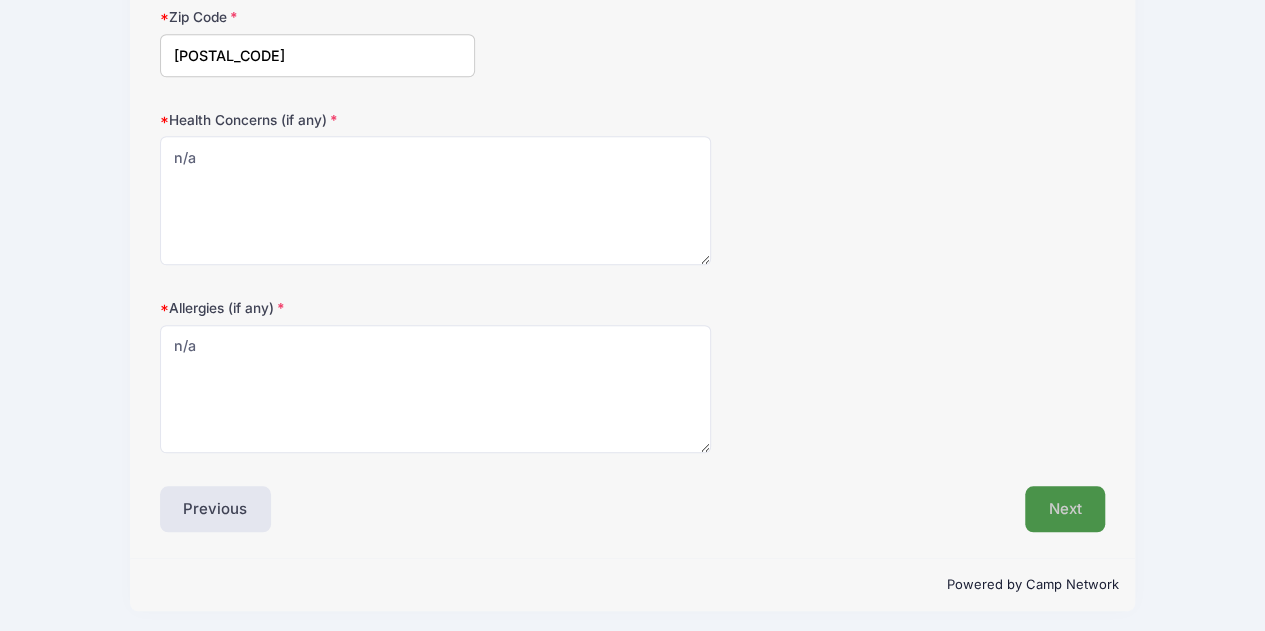 click on "Next" at bounding box center [1065, 509] 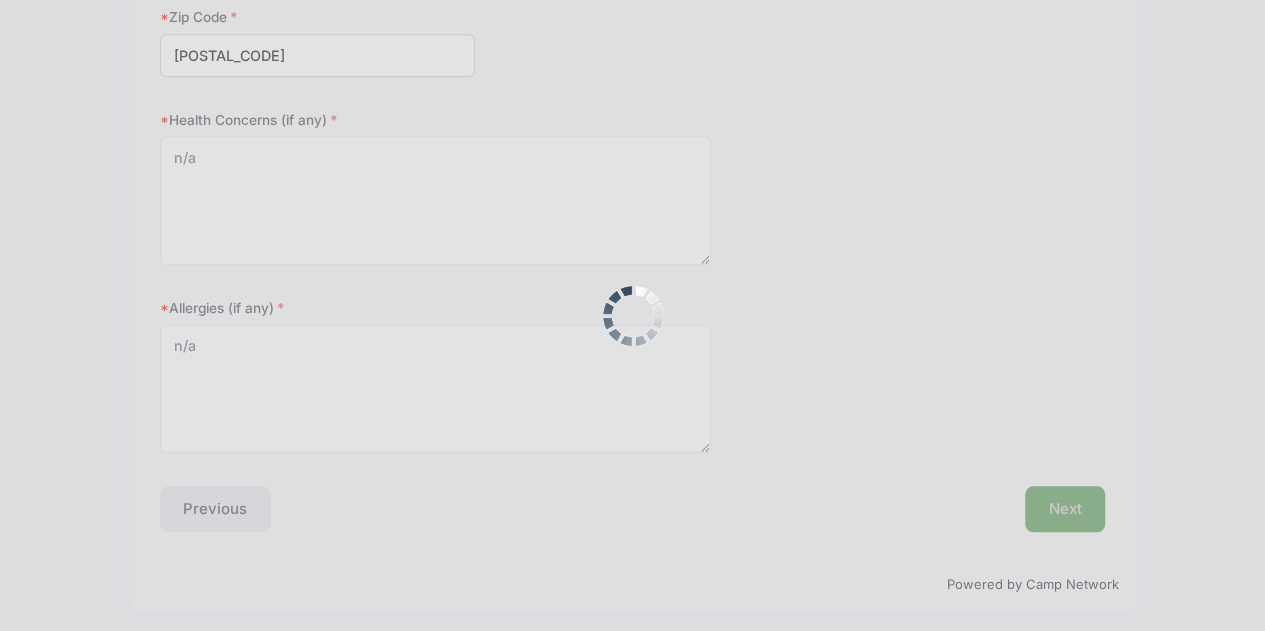 scroll, scrollTop: 0, scrollLeft: 0, axis: both 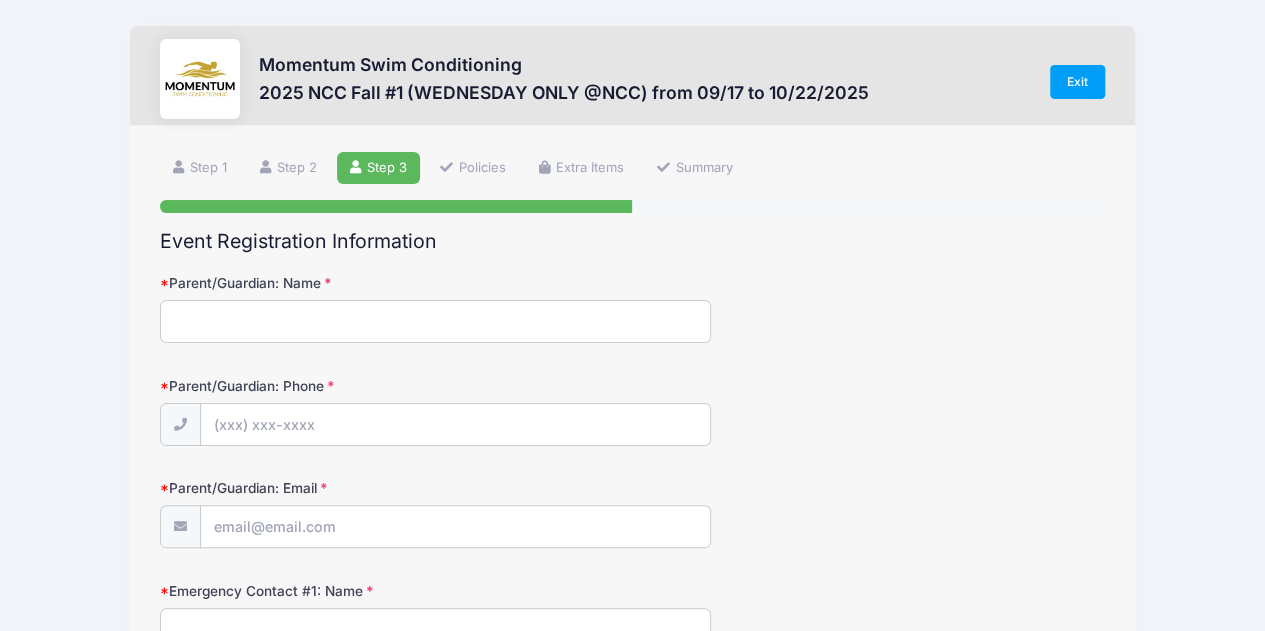 click on "Parent/Guardian: Name" at bounding box center [436, 321] 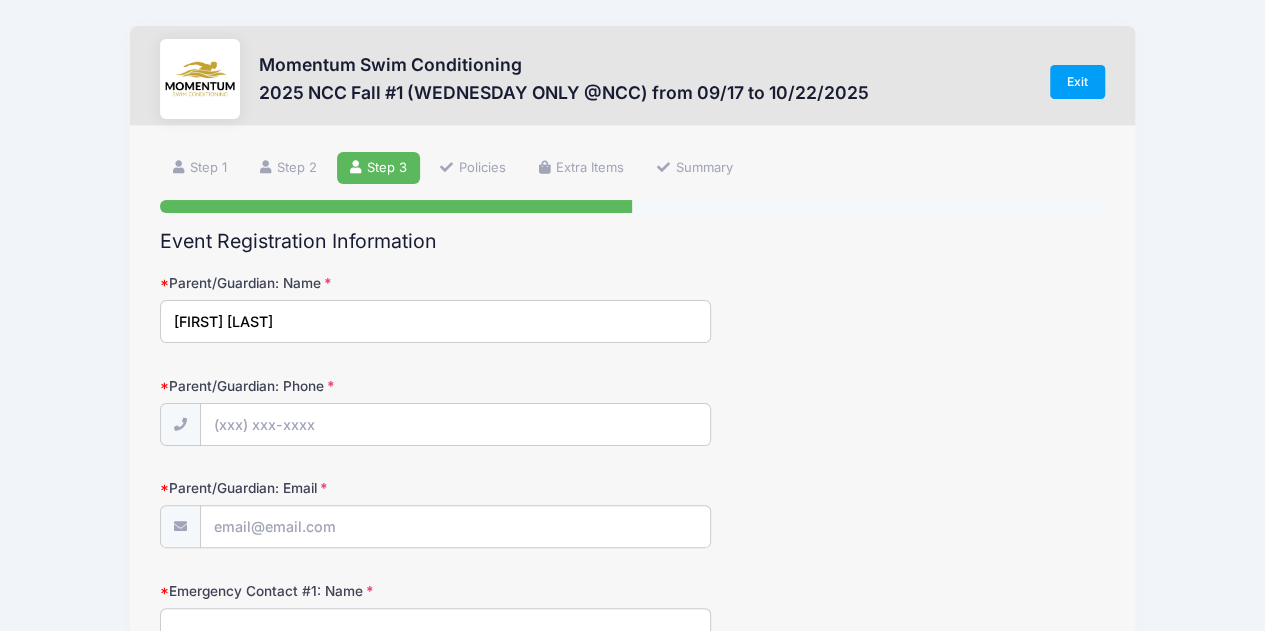 type on "[FIRST] [LAST]" 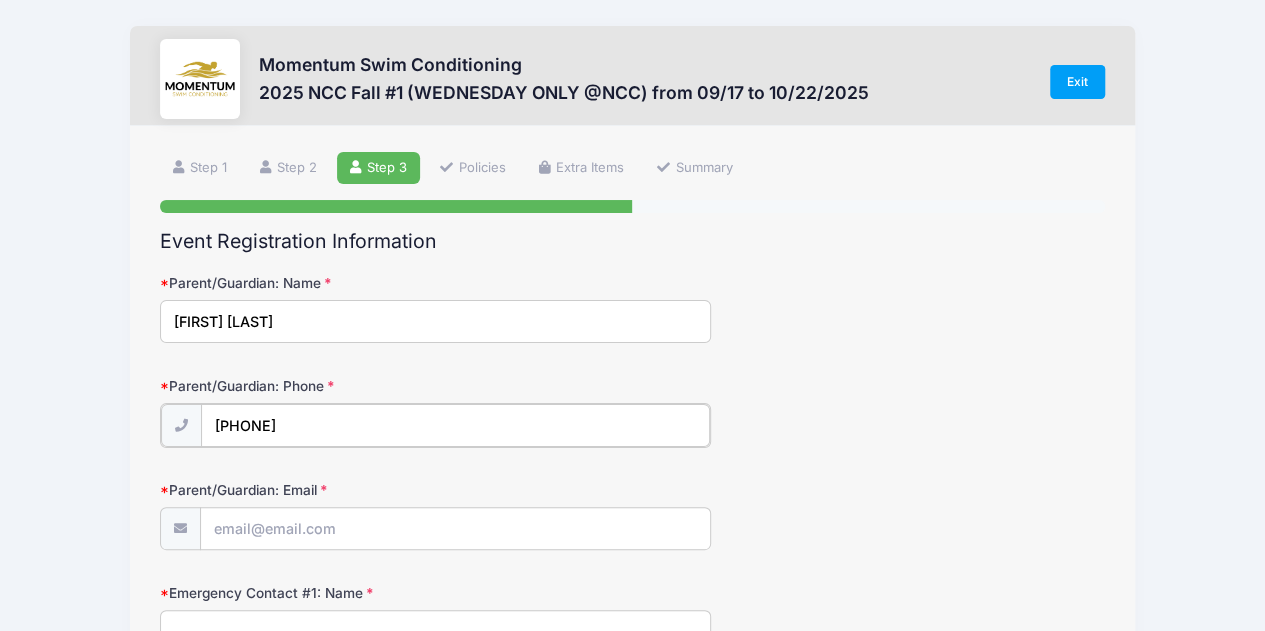 type on "[PHONE]" 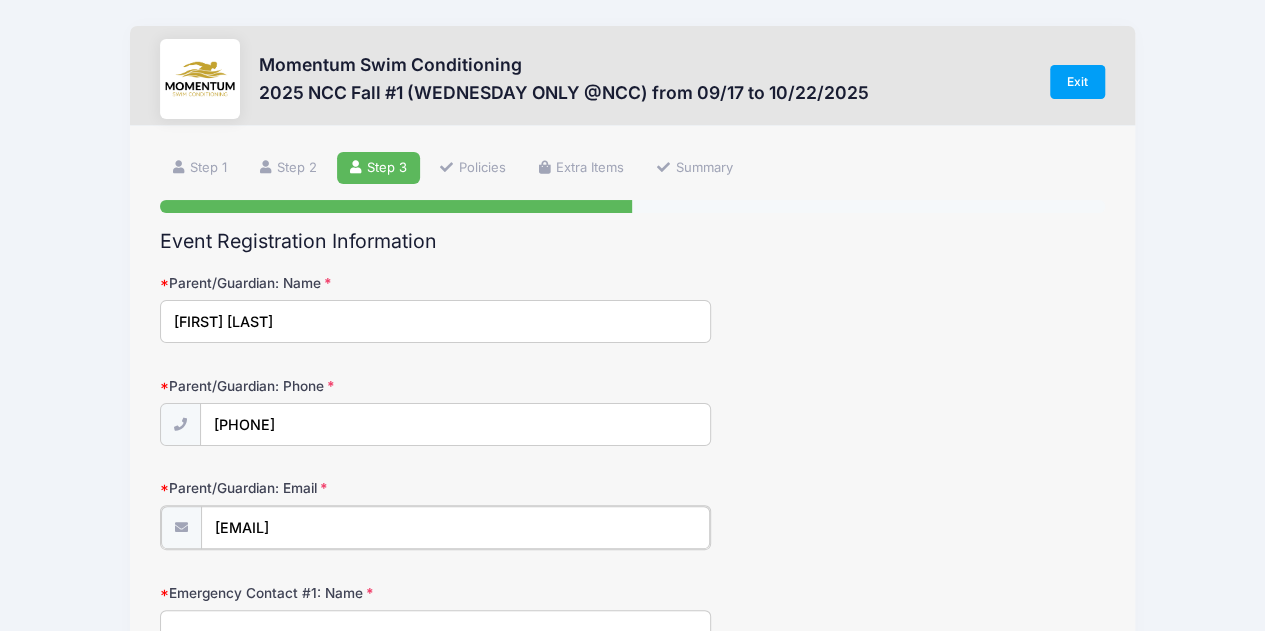 type on "[EMAIL]" 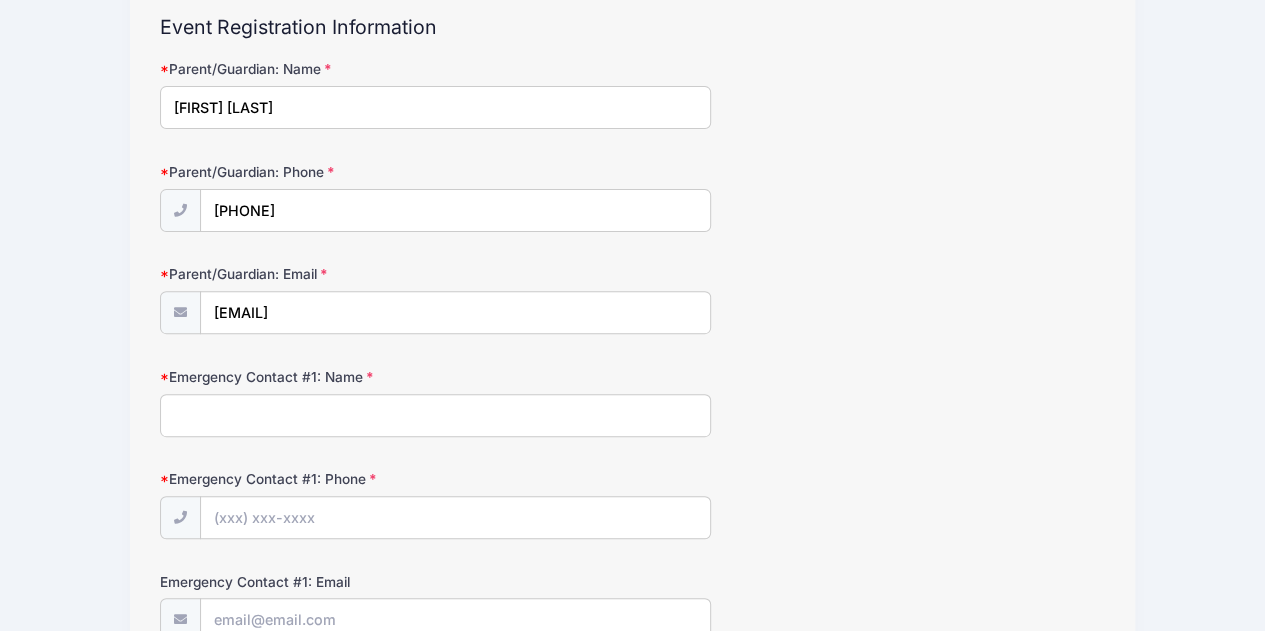 scroll, scrollTop: 216, scrollLeft: 0, axis: vertical 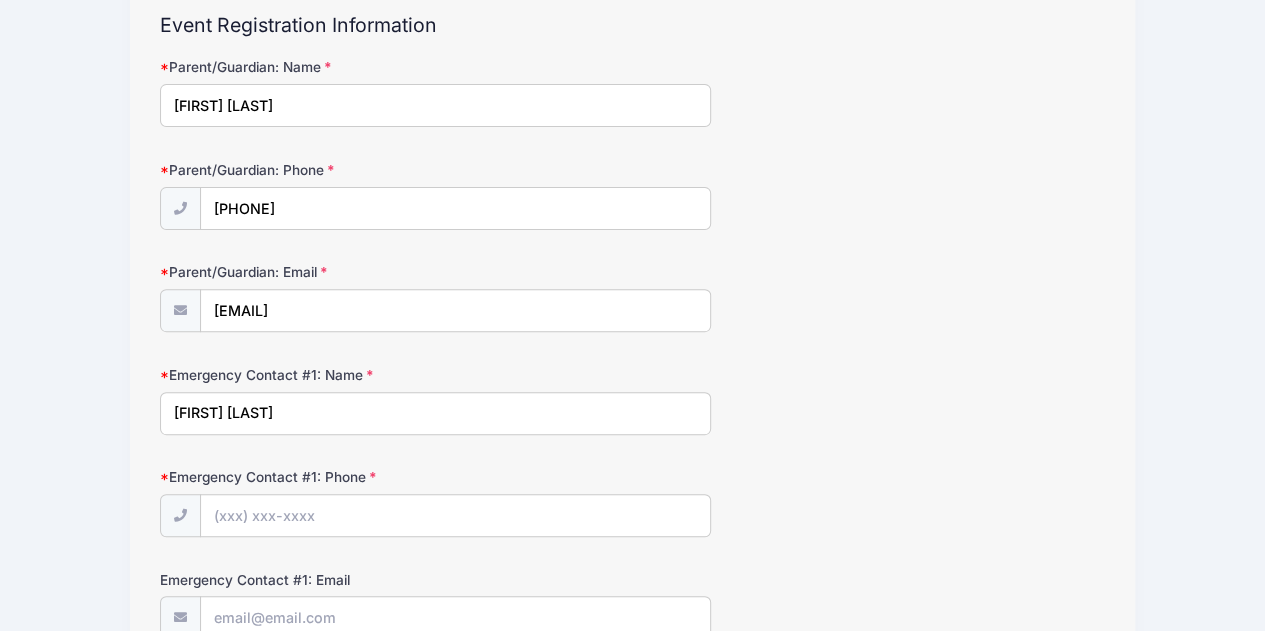 type on "[FIRST] [LAST]" 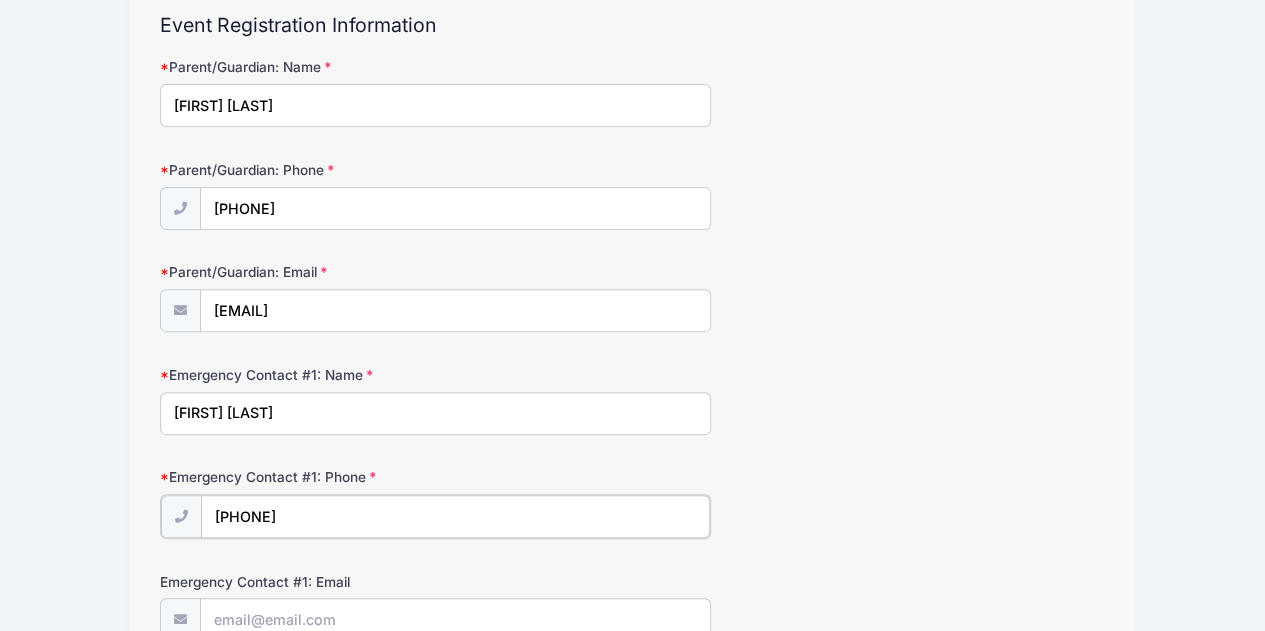 type on "[PHONE]" 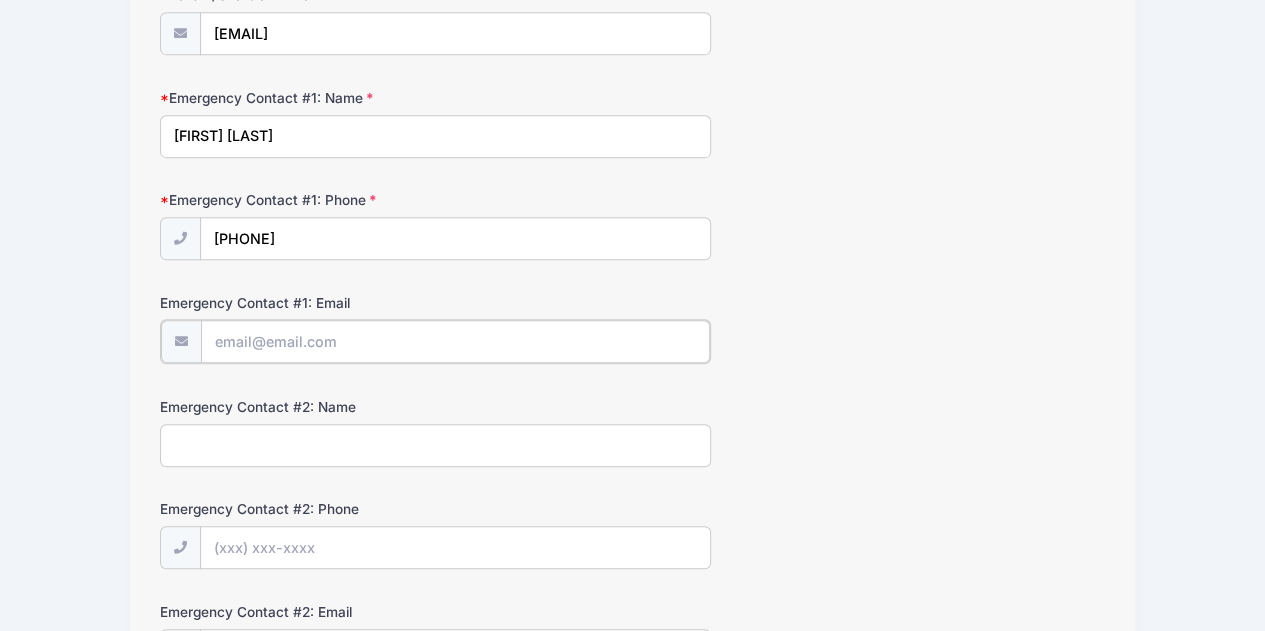 scroll, scrollTop: 520, scrollLeft: 0, axis: vertical 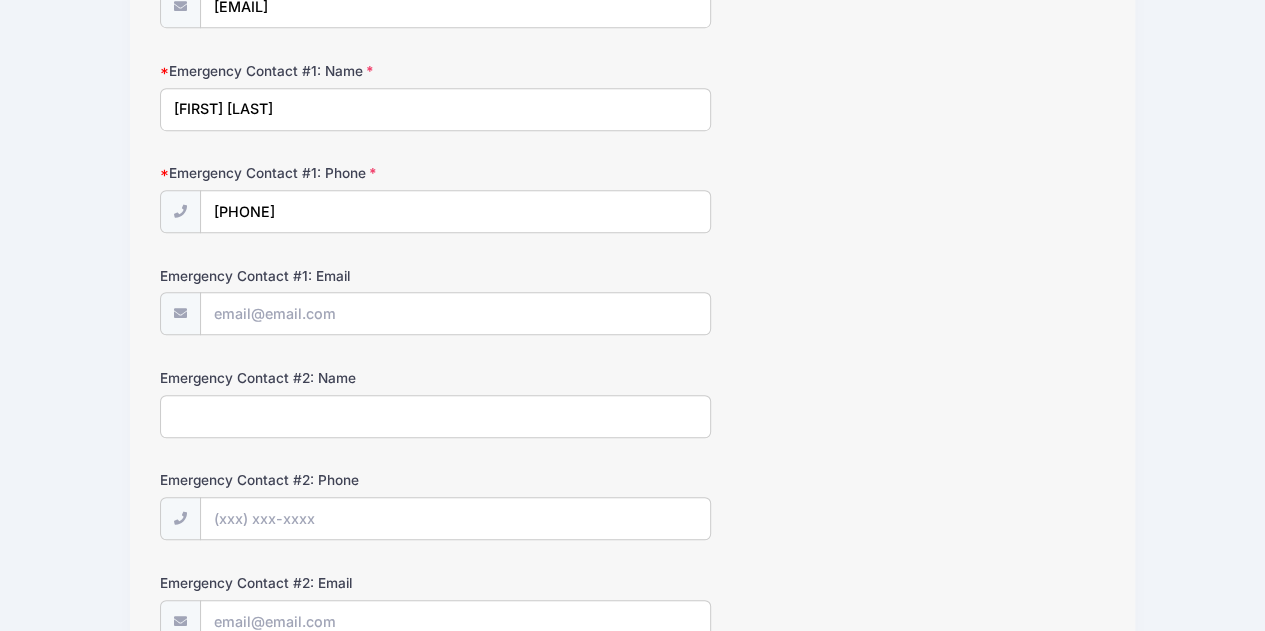 click on "Emergency Contact #2: Name" at bounding box center (436, 416) 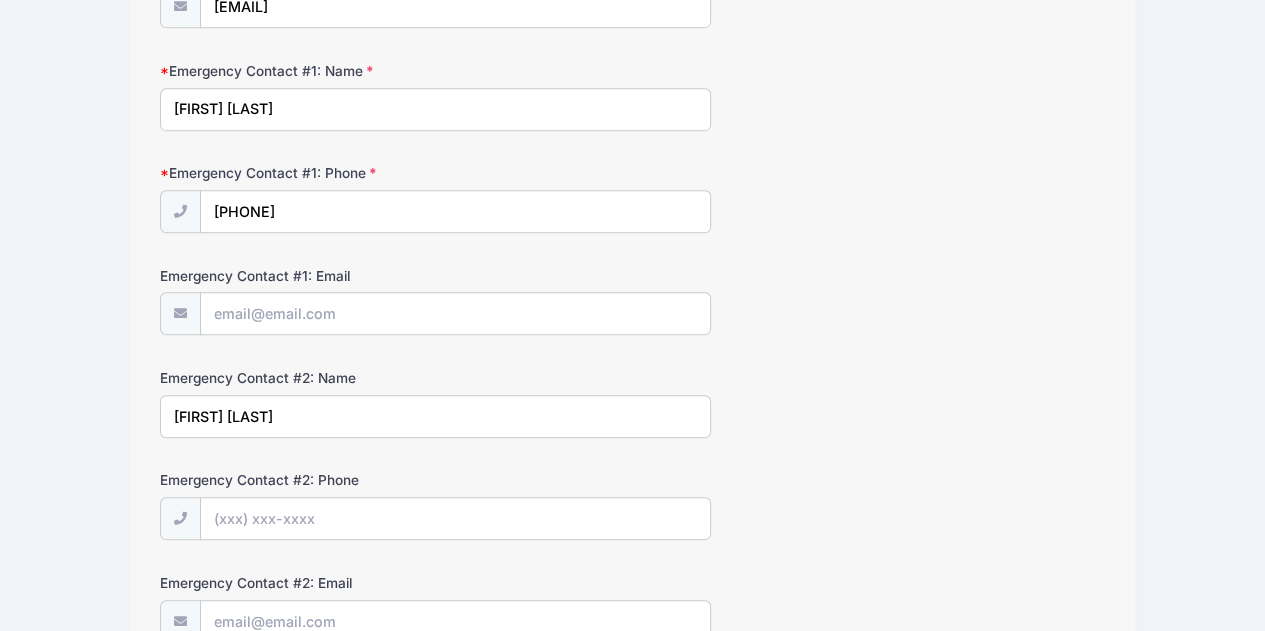 type on "[FIRST] [LAST]" 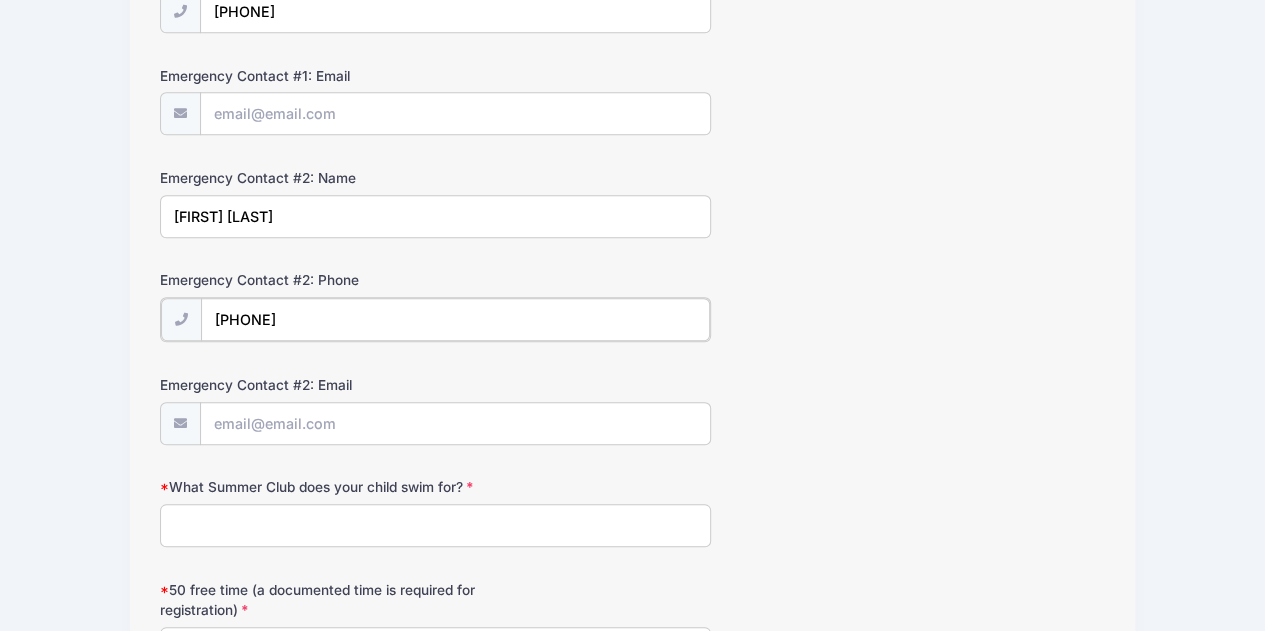 scroll, scrollTop: 820, scrollLeft: 0, axis: vertical 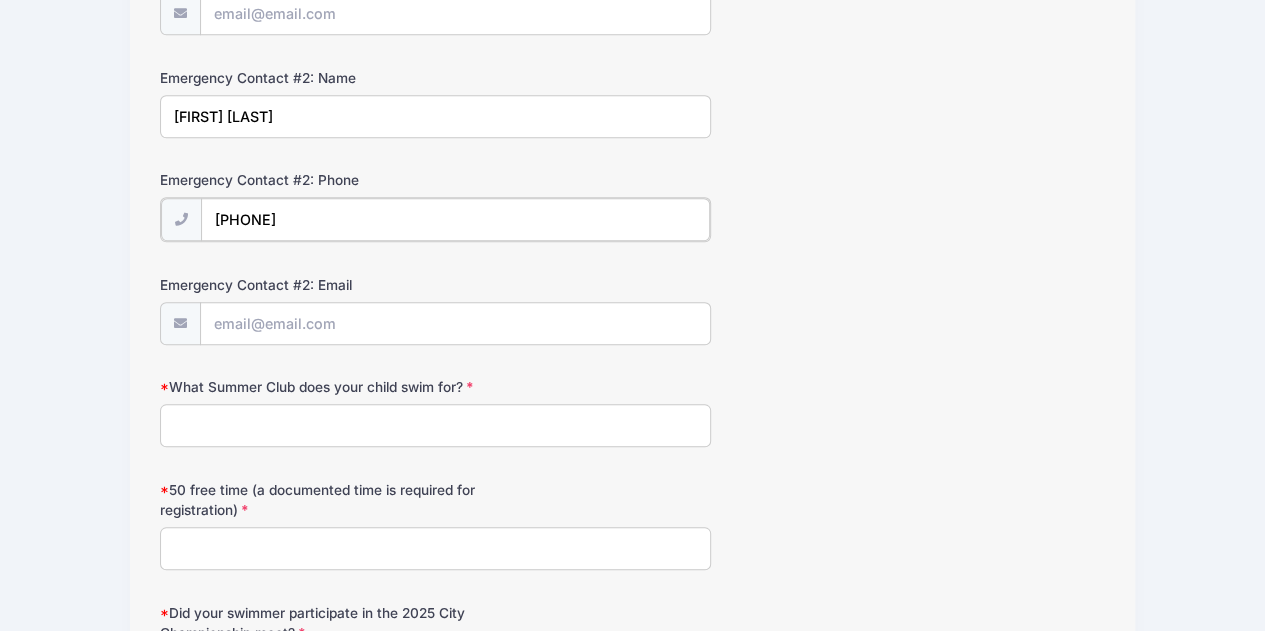 type on "[PHONE]" 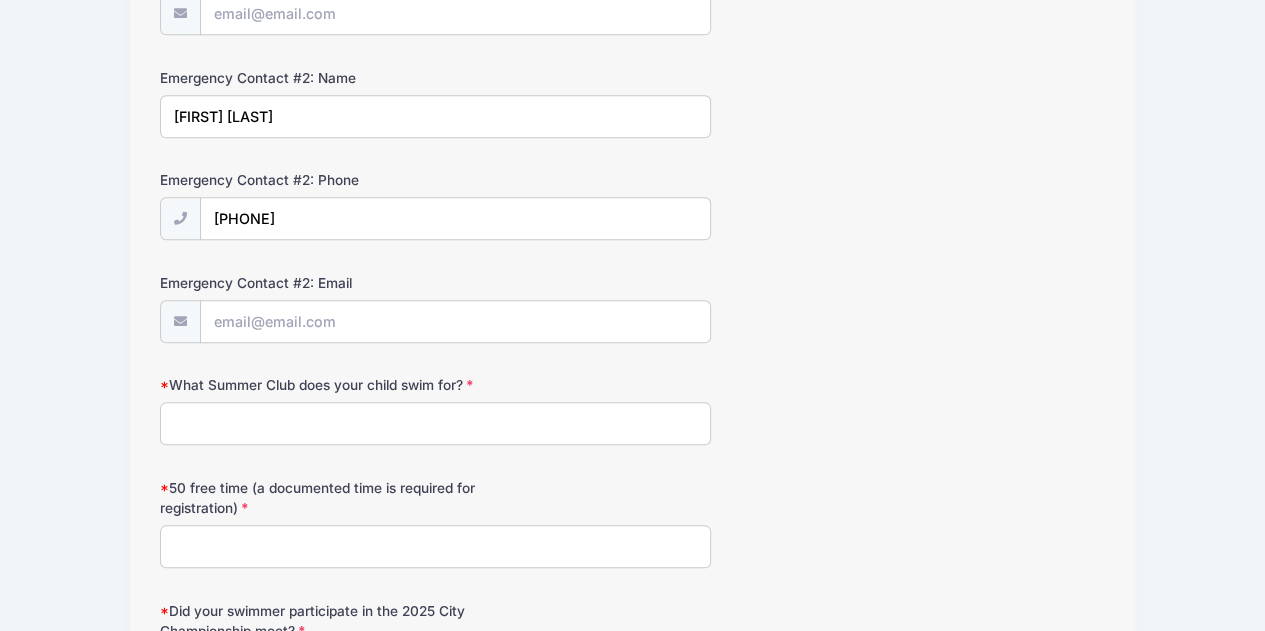 click on "What Summer Club does your child swim for?" at bounding box center [436, 423] 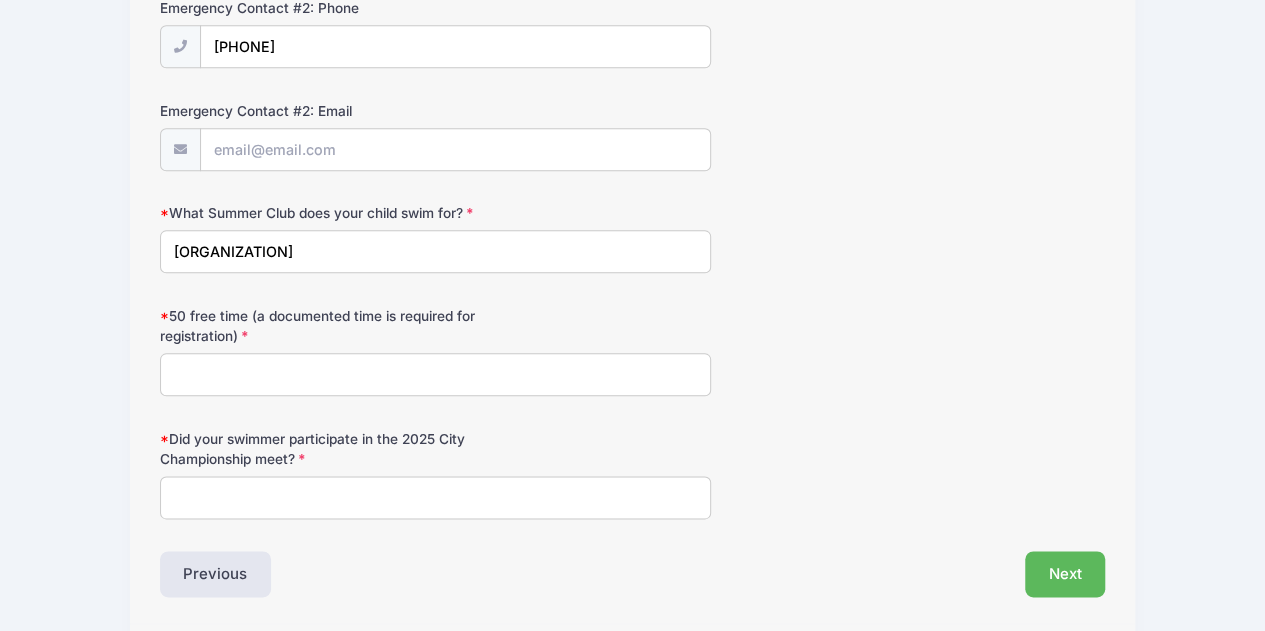 scroll, scrollTop: 1020, scrollLeft: 0, axis: vertical 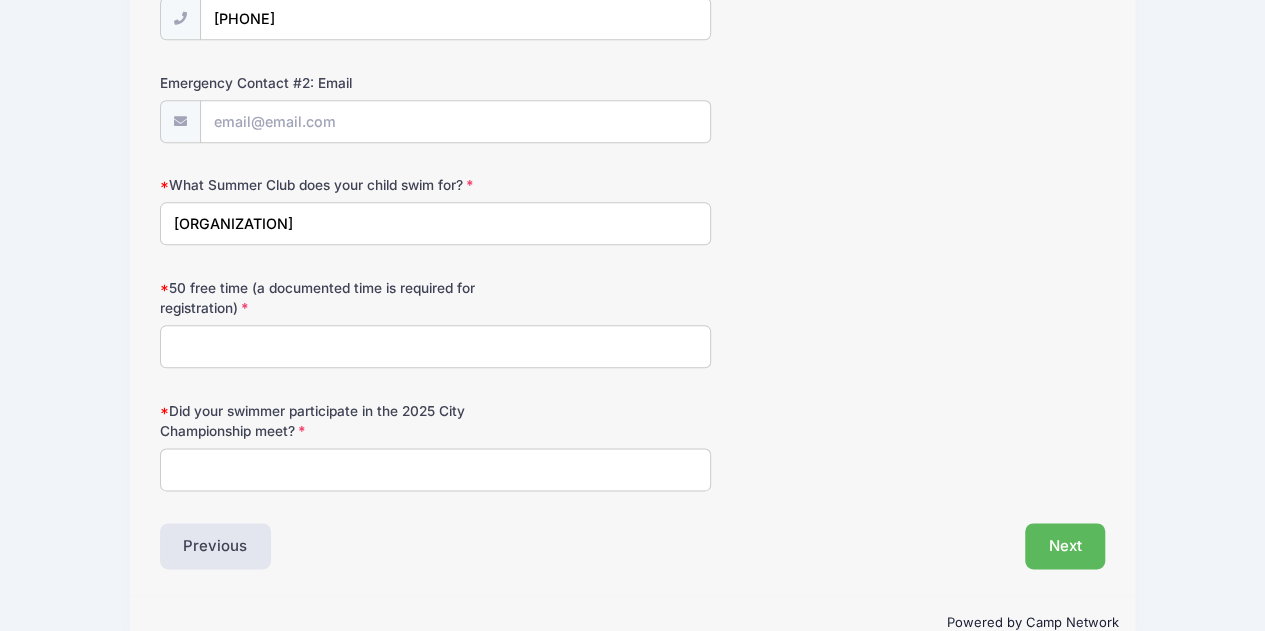 type on "[ORGANIZATION]" 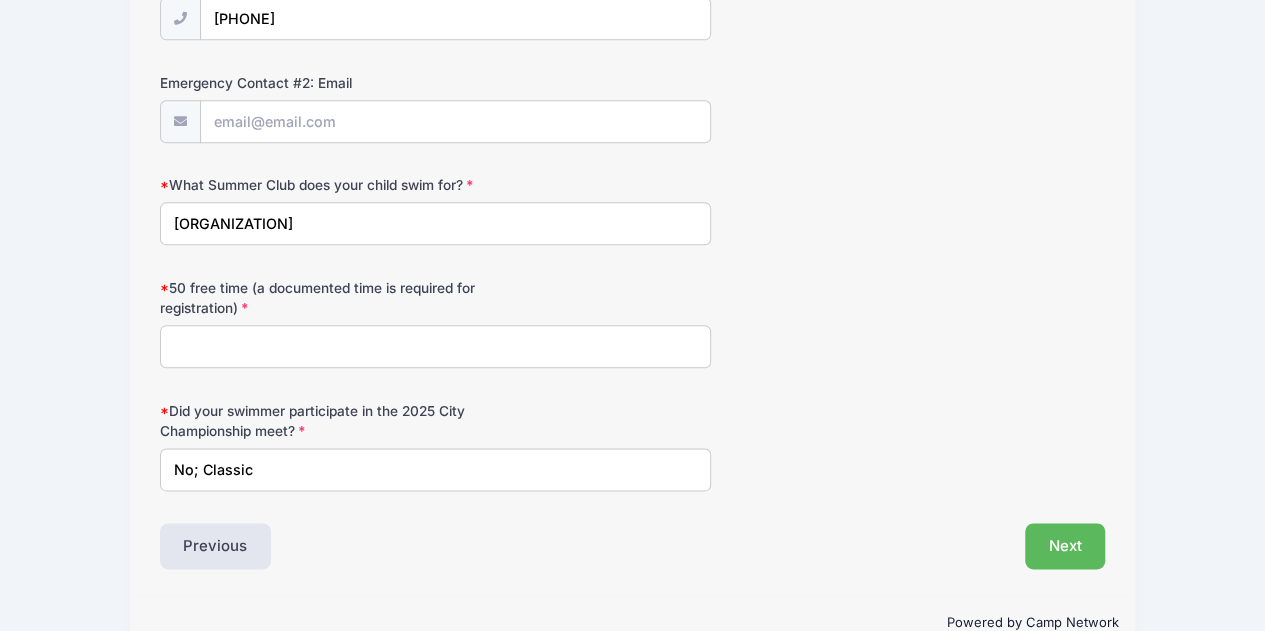 type on "No; Classic" 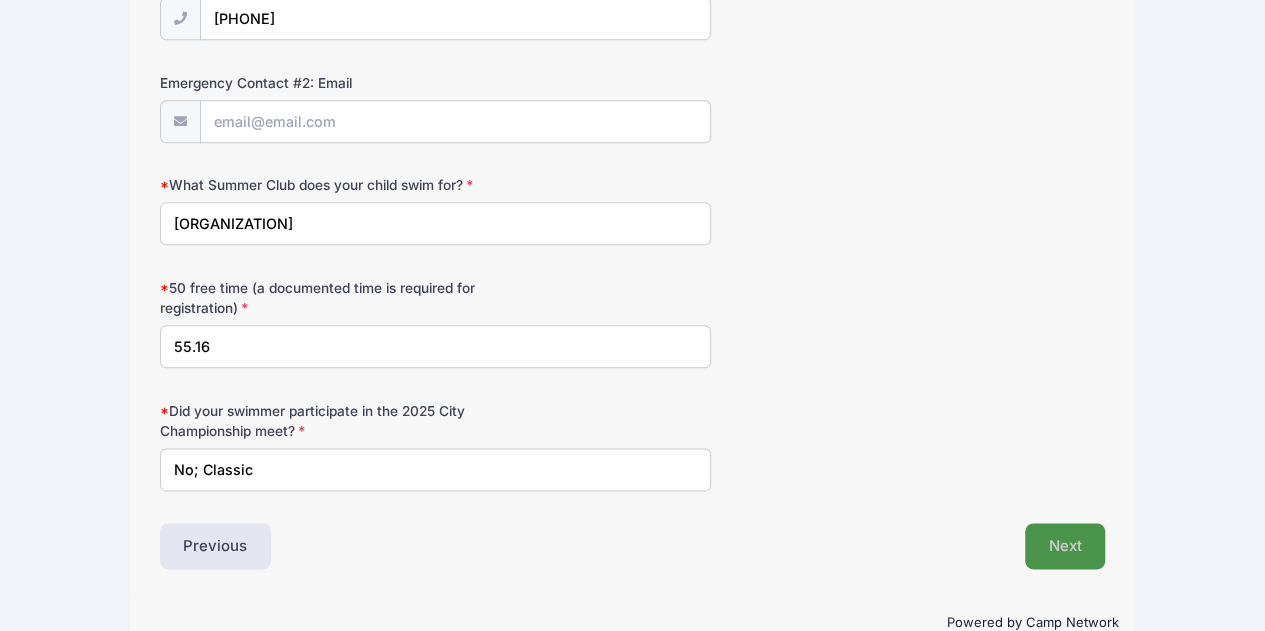 type on "55.16" 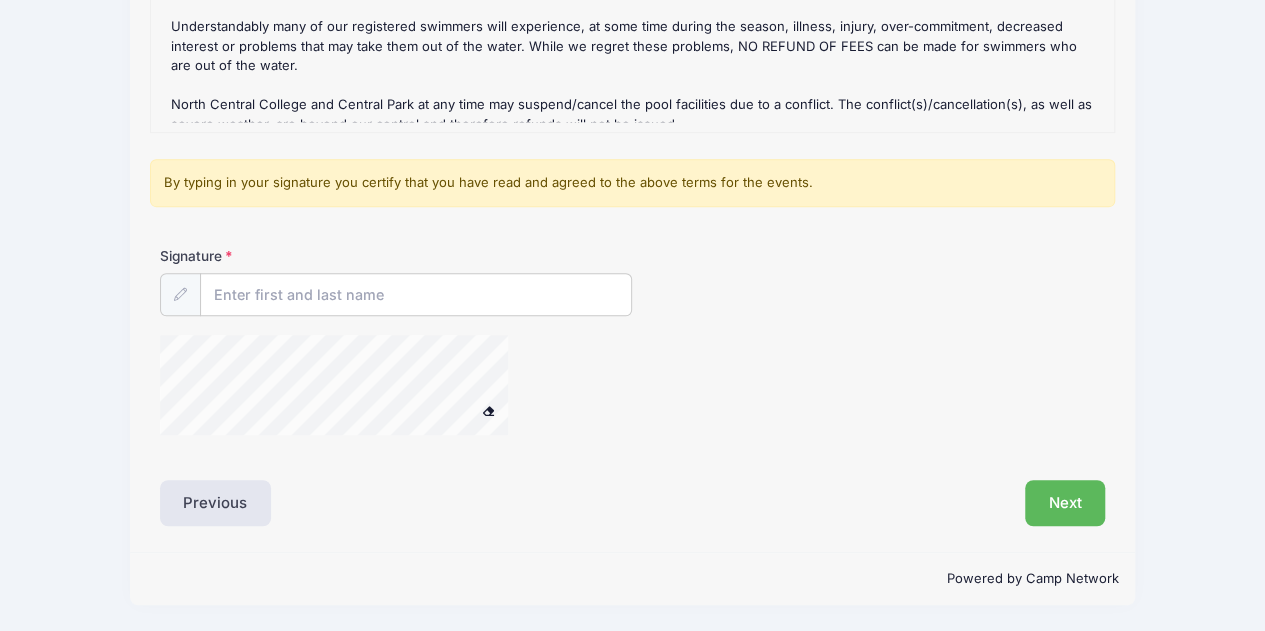 scroll, scrollTop: 0, scrollLeft: 0, axis: both 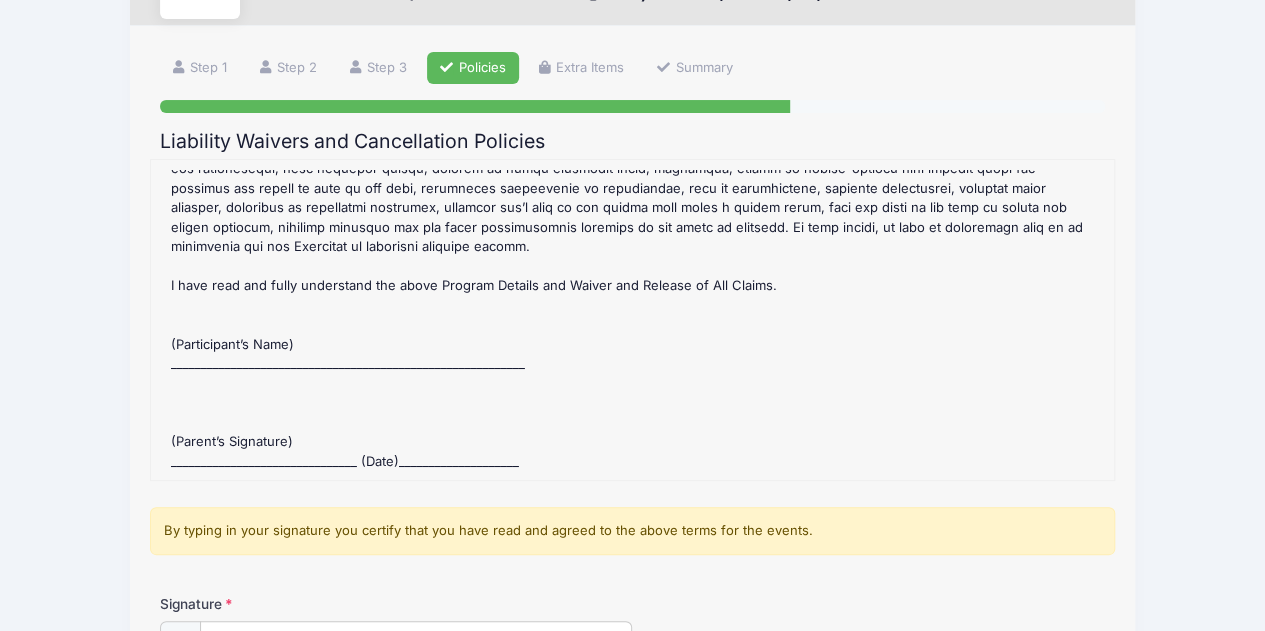 click on "2025 NCC Fall #1 (WEDNESDAY ONLY @NCC) Refund Policy :
CANCELLATION/REFUND POLICY
MOMENTUM SWIM has formed a firm NO REFUND POLICY concerning swimming fees for those registered with our program.  Our financial commitments involve annual contracts, based on swimmer registrations. We are obligated to fulfill these contracts regardless of the number of swimmers we have in the water at any time.
A confirmation email will be sent once registration is completed and payment is received. NO REFUNDS will be issued for any reason 5 days before  the start of a session.
Understandably many of our registered swimmers will experience, at some time during the season, illness, injury, over-commitment, decreased interest or problems that may take them out of the water. While we regret these problems, NO REFUND OF FEES can be made for swimmers who are out of the water.
2025 NCC Fall #1 (WEDNESDAY ONLY @NCC) Waiver(s) :
MOMENTUM SWIM CONDITIONING
Program Waiver & Release of All Claims" at bounding box center (632, 320) 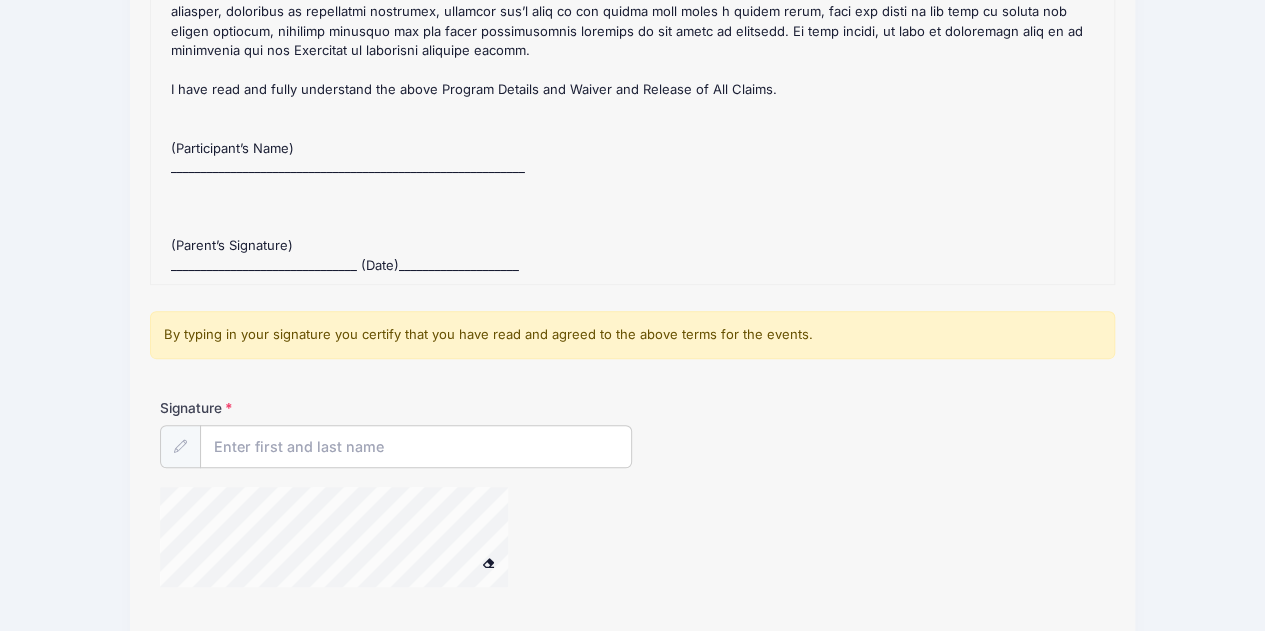 scroll, scrollTop: 300, scrollLeft: 0, axis: vertical 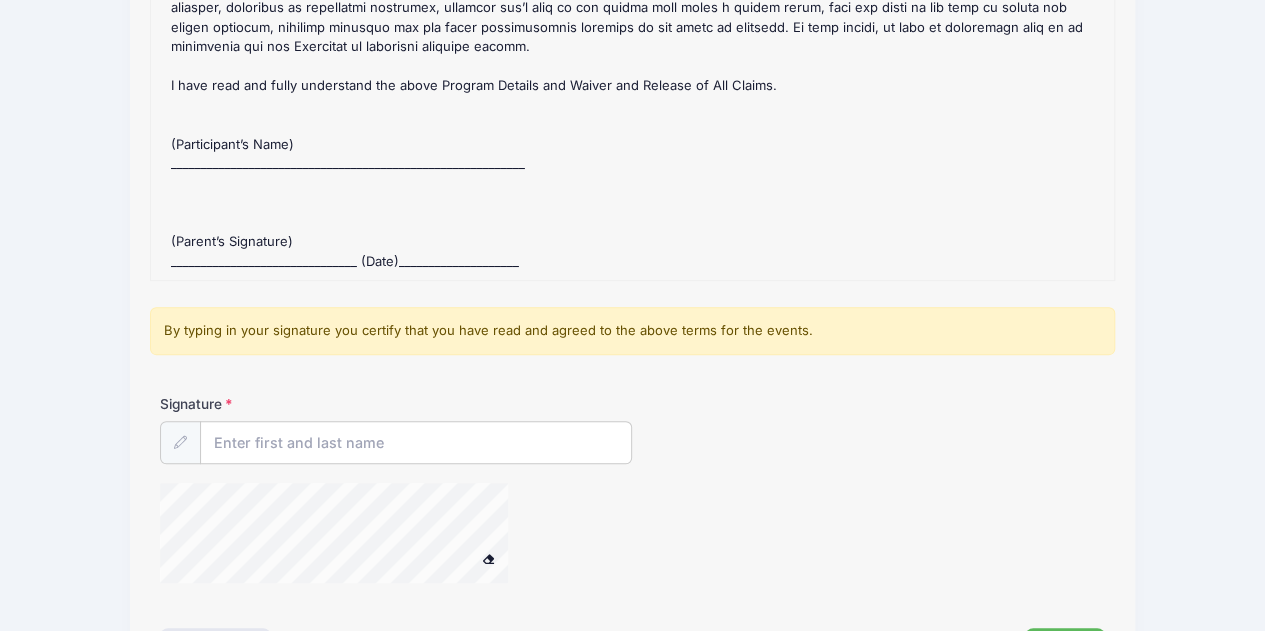 click on "2025 NCC Fall #1 (WEDNESDAY ONLY @NCC) Refund Policy :
CANCELLATION/REFUND POLICY
MOMENTUM SWIM has formed a firm NO REFUND POLICY concerning swimming fees for those registered with our program.  Our financial commitments involve annual contracts, based on swimmer registrations. We are obligated to fulfill these contracts regardless of the number of swimmers we have in the water at any time.
A confirmation email will be sent once registration is completed and payment is received. NO REFUNDS will be issued for any reason 5 days before  the start of a session.
Understandably many of our registered swimmers will experience, at some time during the season, illness, injury, over-commitment, decreased interest or problems that may take them out of the water. While we regret these problems, NO REFUND OF FEES can be made for swimmers who are out of the water.
2025 NCC Fall #1 (WEDNESDAY ONLY @NCC) Waiver(s) :
MOMENTUM SWIM CONDITIONING
Program Waiver & Release of All Claims" at bounding box center (632, 120) 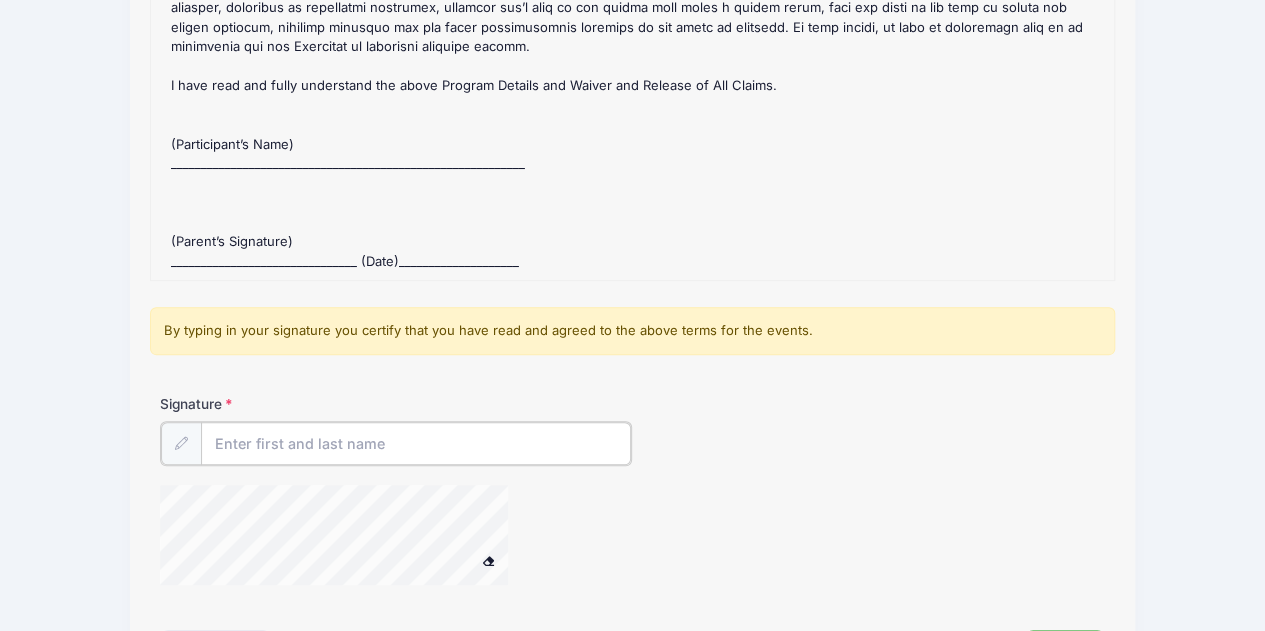 click on "Signature" at bounding box center (416, 443) 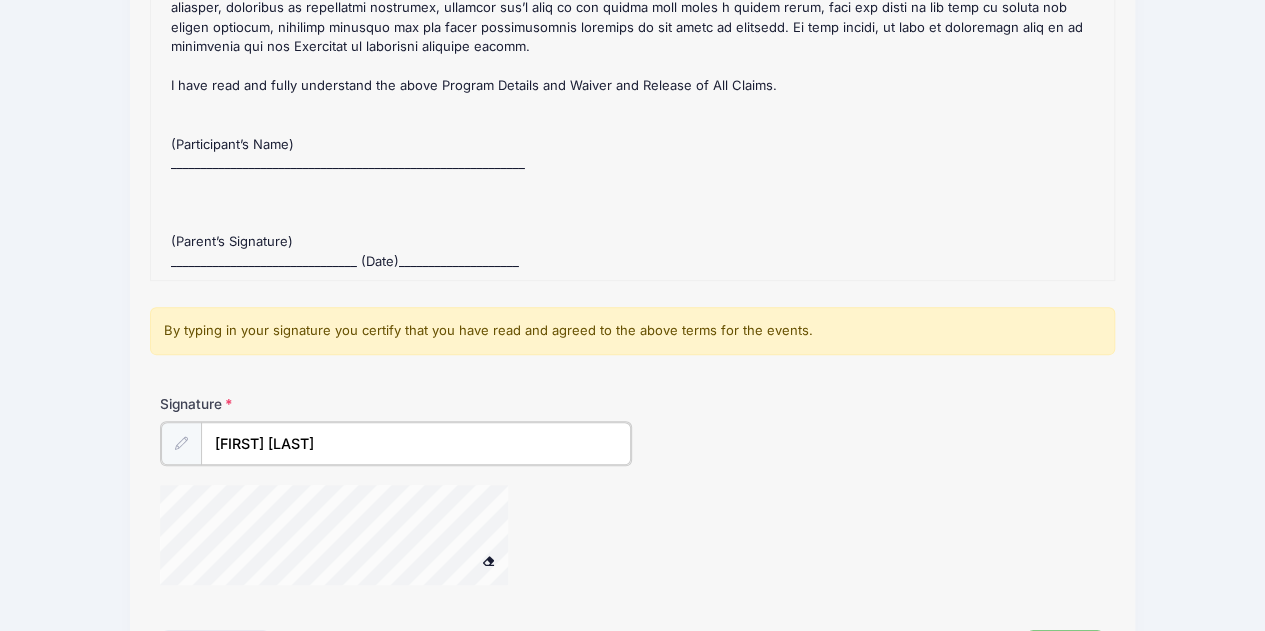 type on "[FIRST] [LAST]" 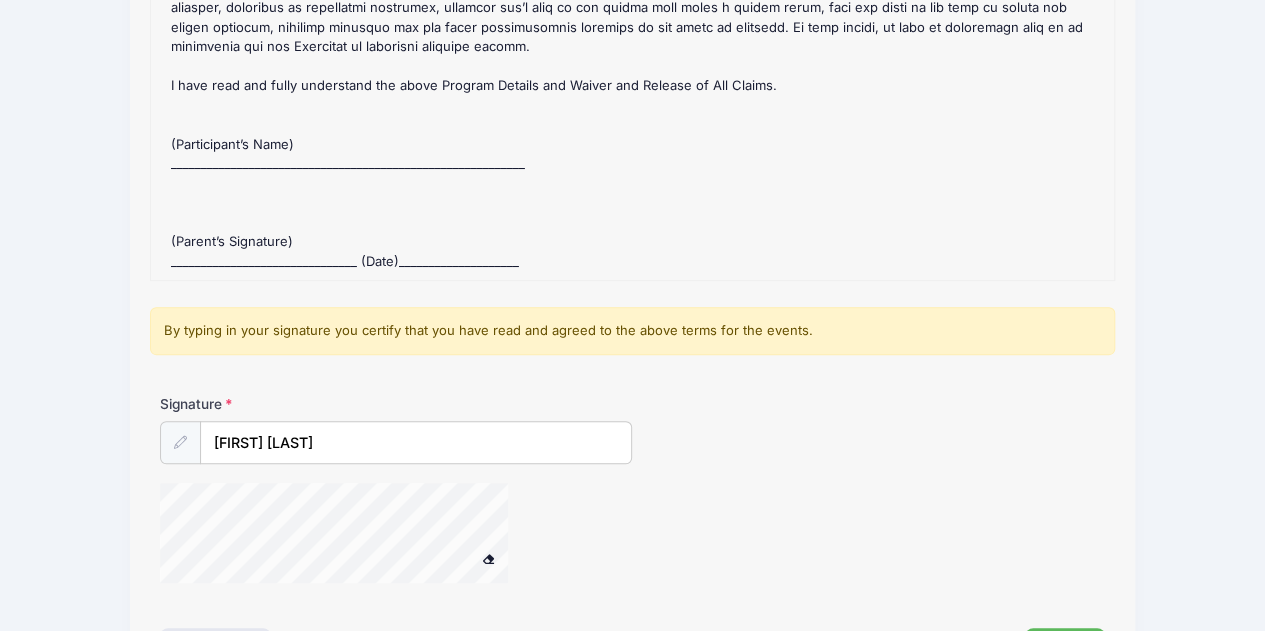 click on "Signature
[FIRST] [LAST]" at bounding box center [633, 429] 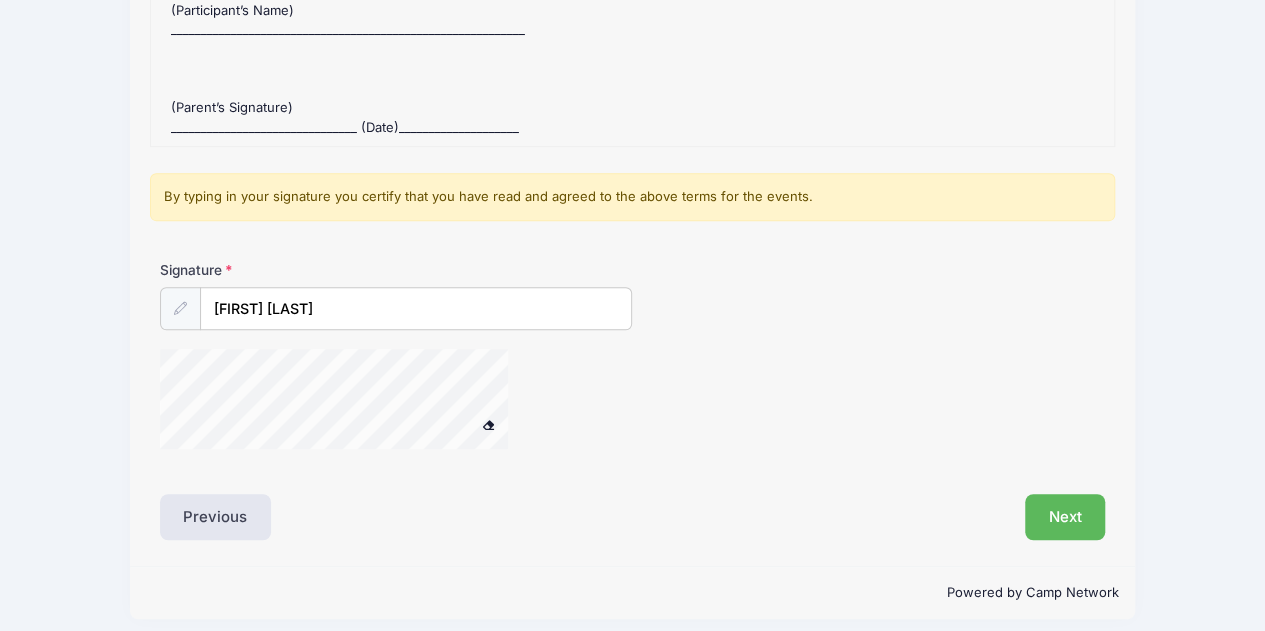 scroll, scrollTop: 444, scrollLeft: 0, axis: vertical 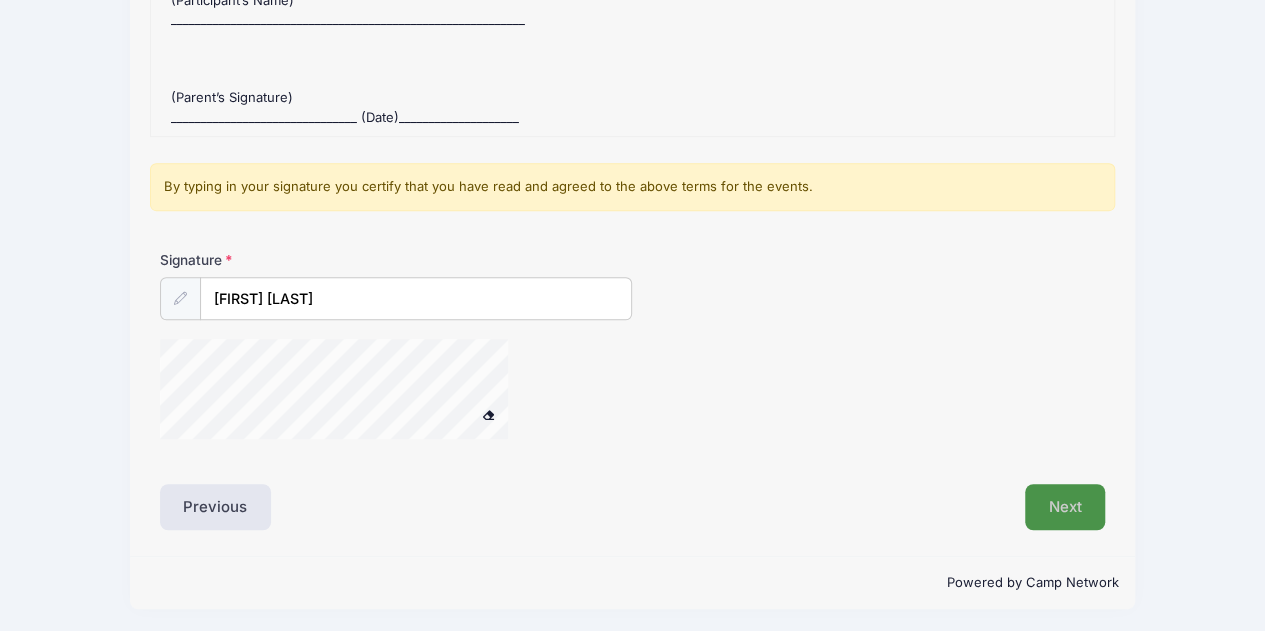 click on "Next" at bounding box center (1065, 507) 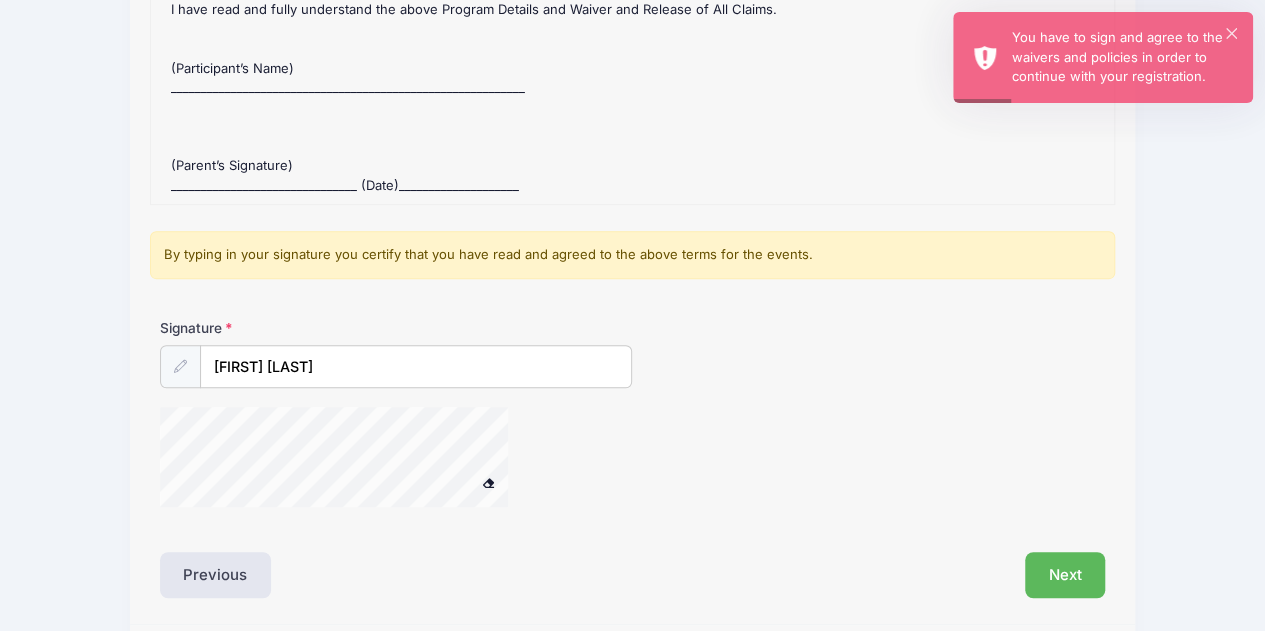 scroll, scrollTop: 244, scrollLeft: 0, axis: vertical 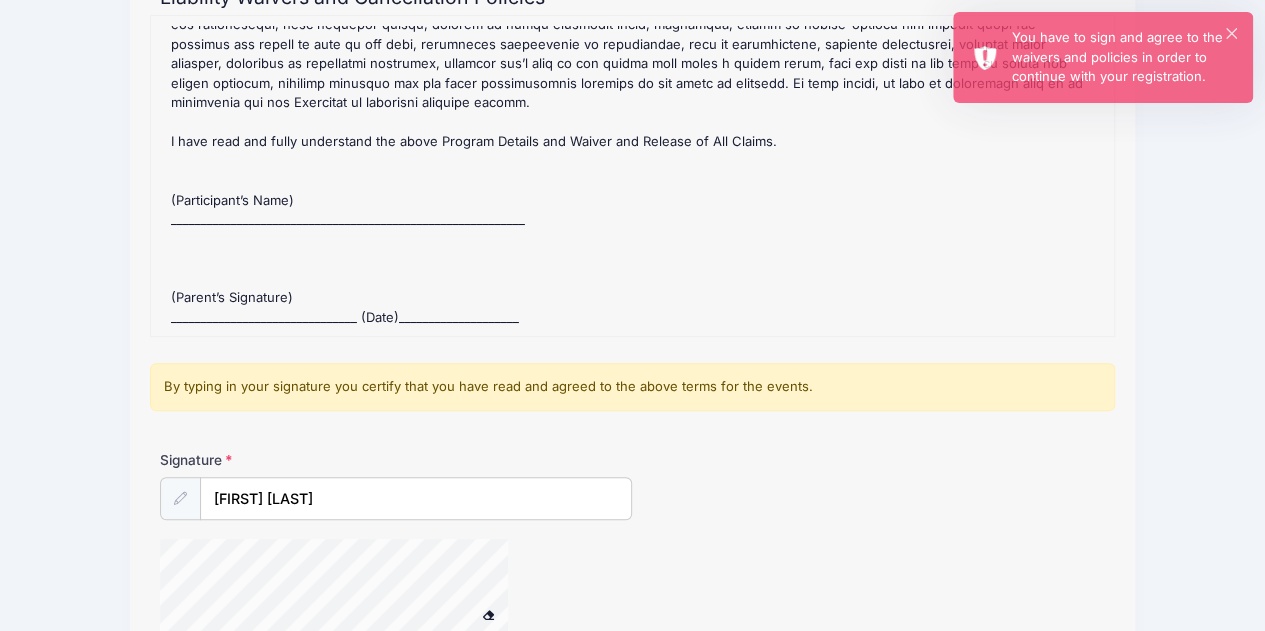 click on "2025 NCC Fall #1 (WEDNESDAY ONLY @NCC) Refund Policy :
CANCELLATION/REFUND POLICY
MOMENTUM SWIM has formed a firm NO REFUND POLICY concerning swimming fees for those registered with our program.  Our financial commitments involve annual contracts, based on swimmer registrations. We are obligated to fulfill these contracts regardless of the number of swimmers we have in the water at any time.
A confirmation email will be sent once registration is completed and payment is received. NO REFUNDS will be issued for any reason 5 days before  the start of a session.
Understandably many of our registered swimmers will experience, at some time during the season, illness, injury, over-commitment, decreased interest or problems that may take them out of the water. While we regret these problems, NO REFUND OF FEES can be made for swimmers who are out of the water.
2025 NCC Fall #1 (WEDNESDAY ONLY @NCC) Waiver(s) :
MOMENTUM SWIM CONDITIONING
Program Waiver & Release of All Claims" at bounding box center [632, 176] 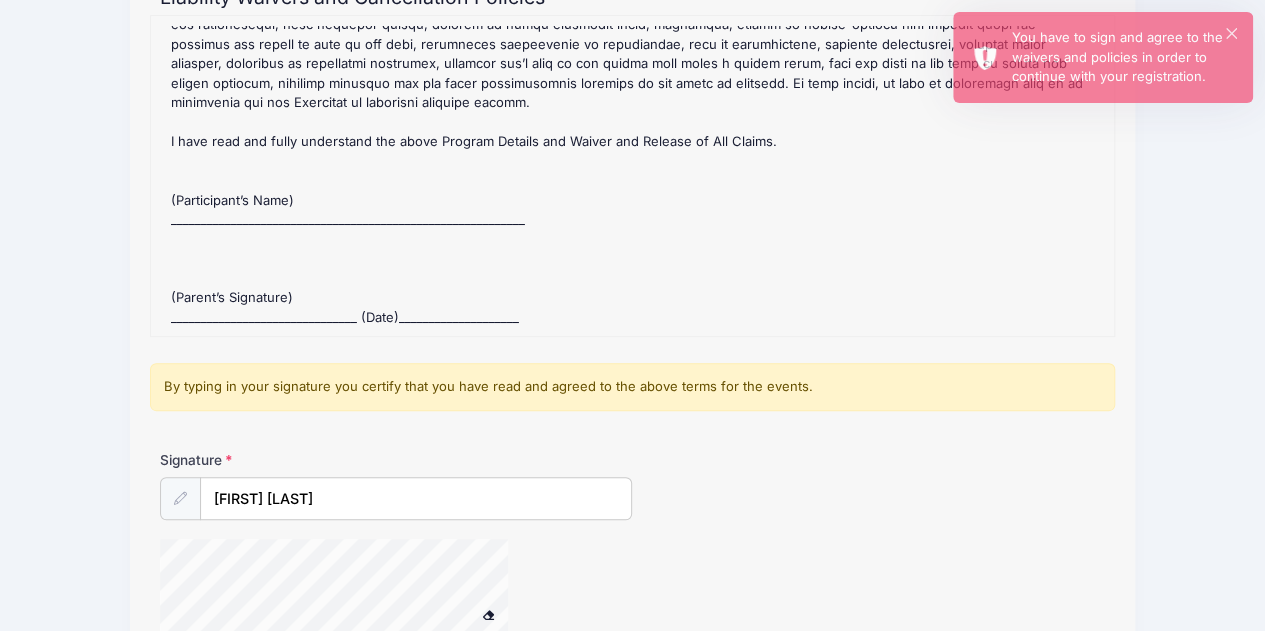 click on "2025 NCC Fall #1 (WEDNESDAY ONLY @NCC) Refund Policy :
CANCELLATION/REFUND POLICY
MOMENTUM SWIM has formed a firm NO REFUND POLICY concerning swimming fees for those registered with our program.  Our financial commitments involve annual contracts, based on swimmer registrations. We are obligated to fulfill these contracts regardless of the number of swimmers we have in the water at any time.
A confirmation email will be sent once registration is completed and payment is received. NO REFUNDS will be issued for any reason 5 days before  the start of a session.
Understandably many of our registered swimmers will experience, at some time during the season, illness, injury, over-commitment, decreased interest or problems that may take them out of the water. While we regret these problems, NO REFUND OF FEES can be made for swimmers who are out of the water.
2025 NCC Fall #1 (WEDNESDAY ONLY @NCC) Waiver(s) :
MOMENTUM SWIM CONDITIONING
Program Waiver & Release of All Claims" at bounding box center (632, 176) 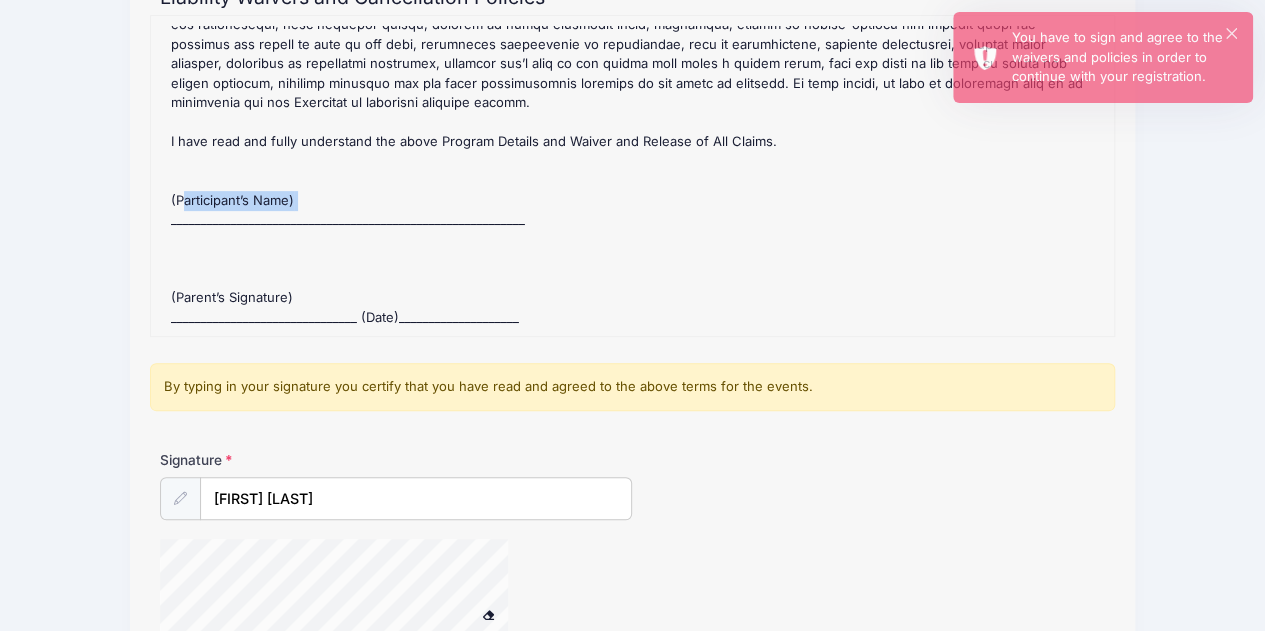 click on "2025 NCC Fall #1 (WEDNESDAY ONLY @NCC) Refund Policy :
CANCELLATION/REFUND POLICY
MOMENTUM SWIM has formed a firm NO REFUND POLICY concerning swimming fees for those registered with our program.  Our financial commitments involve annual contracts, based on swimmer registrations. We are obligated to fulfill these contracts regardless of the number of swimmers we have in the water at any time.
A confirmation email will be sent once registration is completed and payment is received. NO REFUNDS will be issued for any reason 5 days before  the start of a session.
Understandably many of our registered swimmers will experience, at some time during the season, illness, injury, over-commitment, decreased interest or problems that may take them out of the water. While we regret these problems, NO REFUND OF FEES can be made for swimmers who are out of the water.
2025 NCC Fall #1 (WEDNESDAY ONLY @NCC) Waiver(s) :
MOMENTUM SWIM CONDITIONING
Program Waiver & Release of All Claims" at bounding box center (632, 176) 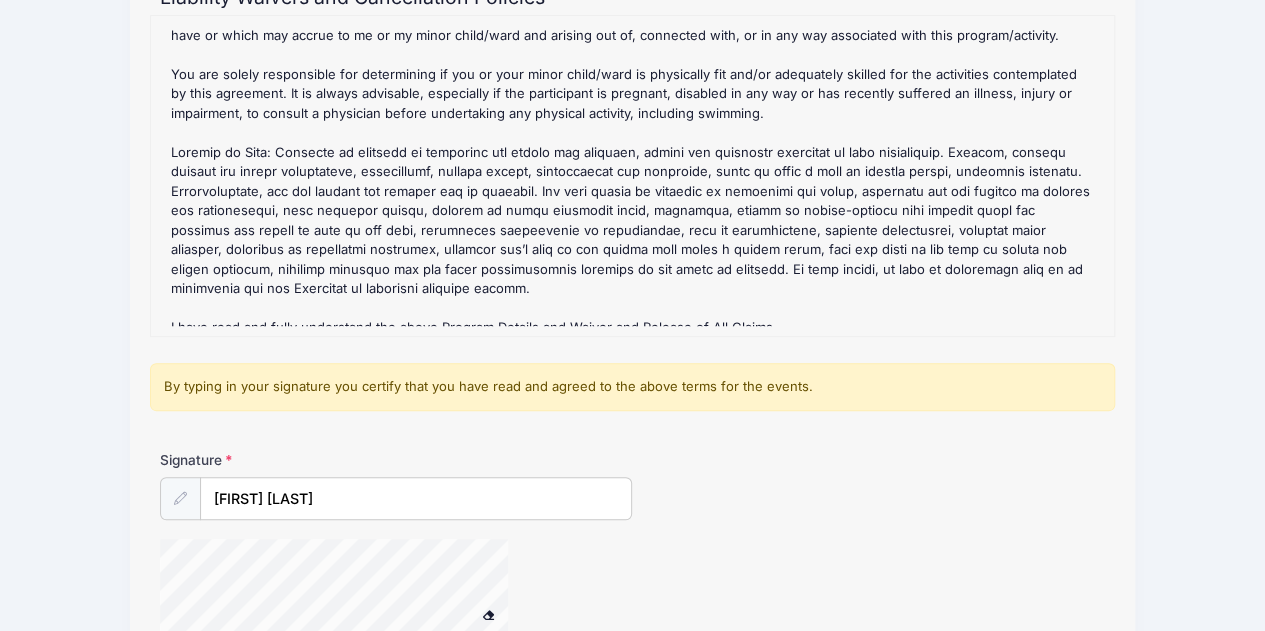 scroll, scrollTop: 900, scrollLeft: 0, axis: vertical 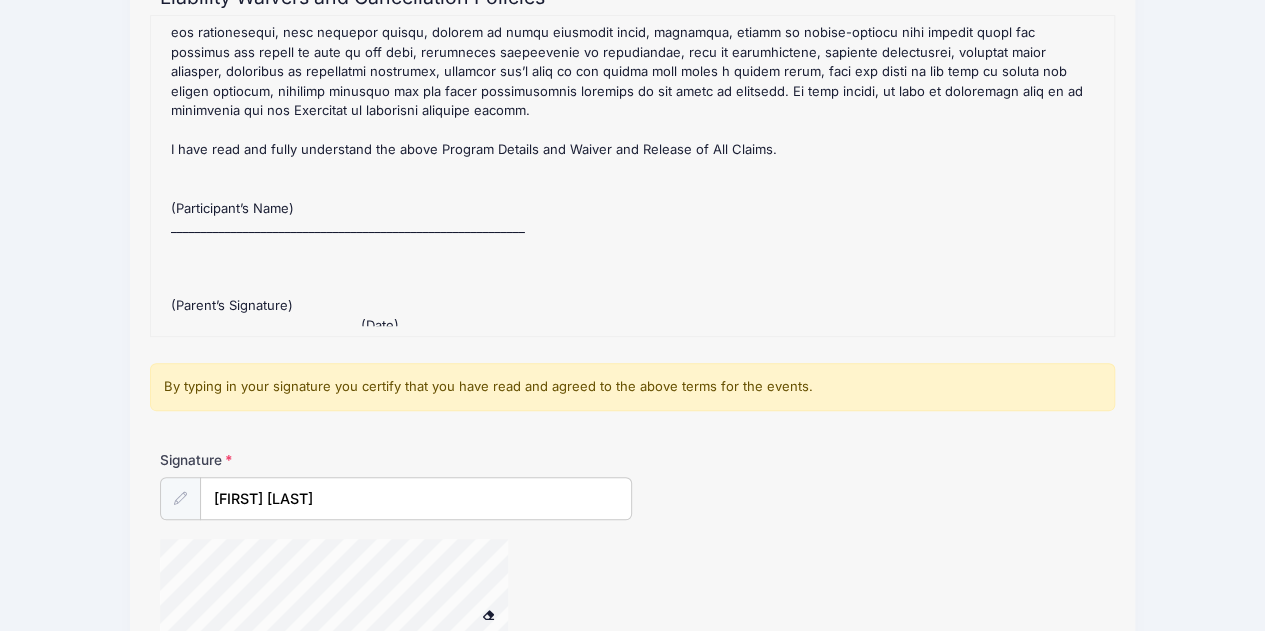 click at bounding box center [180, 498] 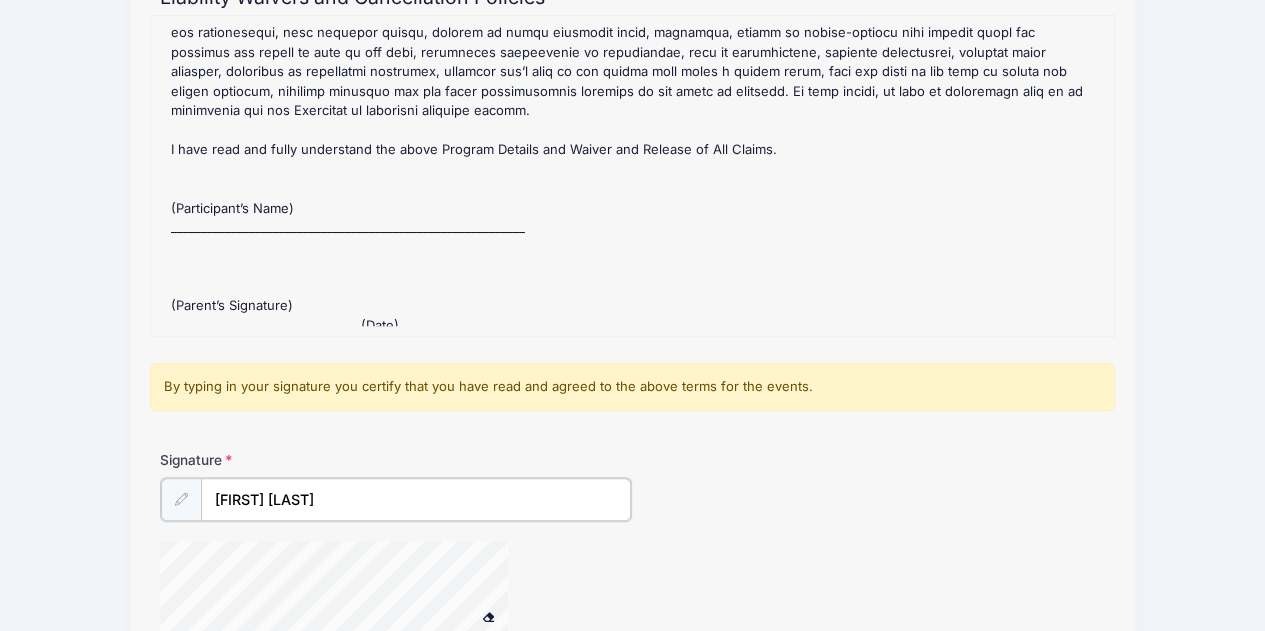 click on "[FIRST] [LAST]" at bounding box center [416, 499] 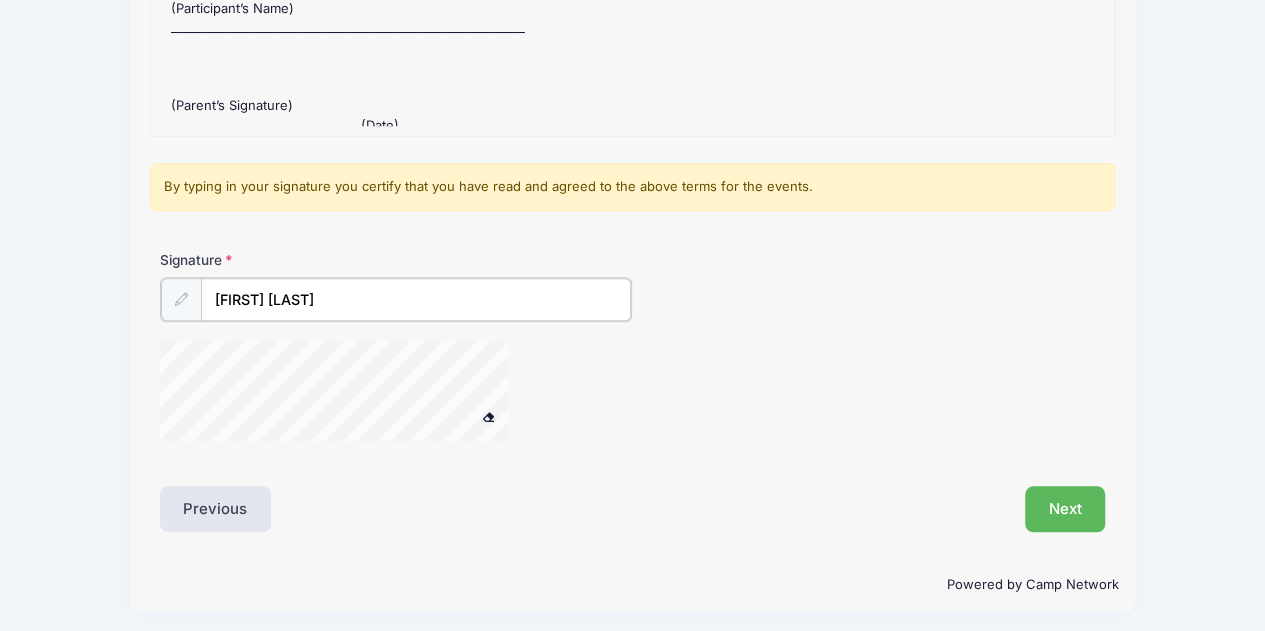 scroll, scrollTop: 446, scrollLeft: 0, axis: vertical 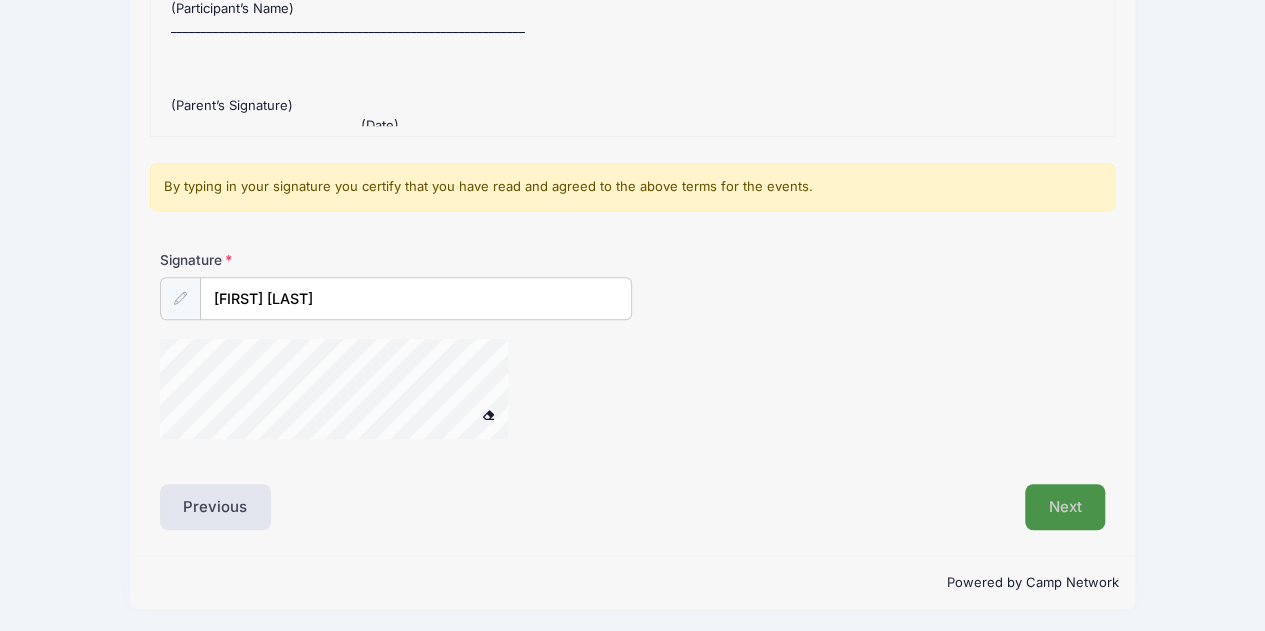 click on "Next" at bounding box center [1065, 507] 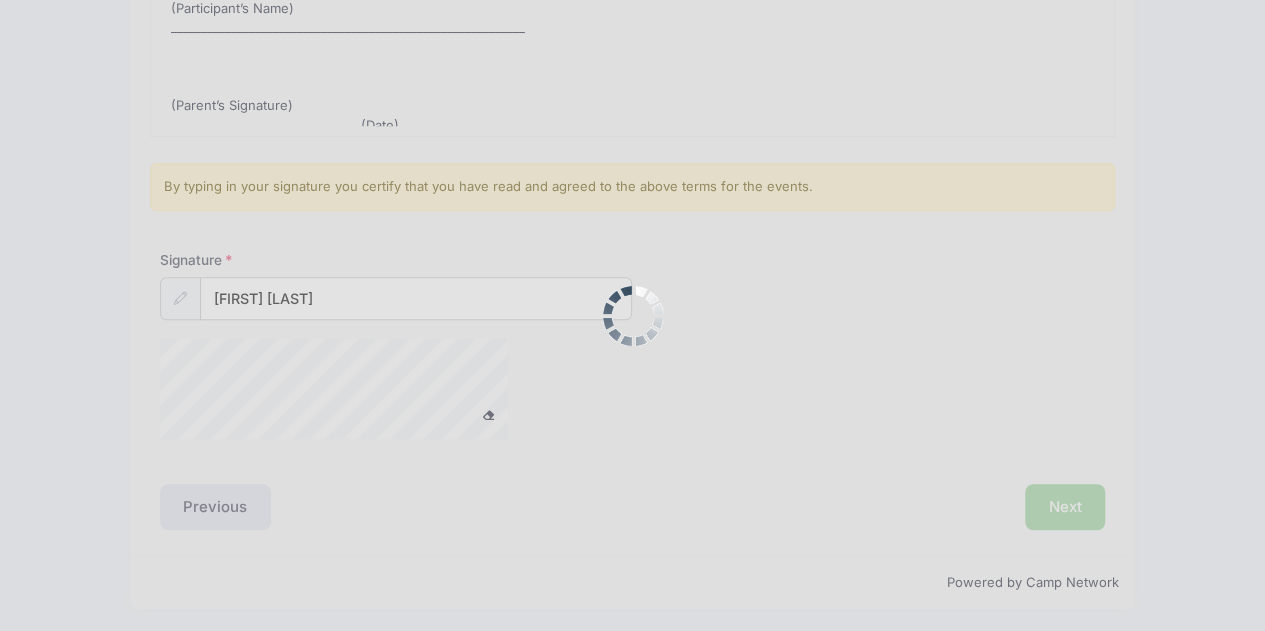 scroll, scrollTop: 0, scrollLeft: 0, axis: both 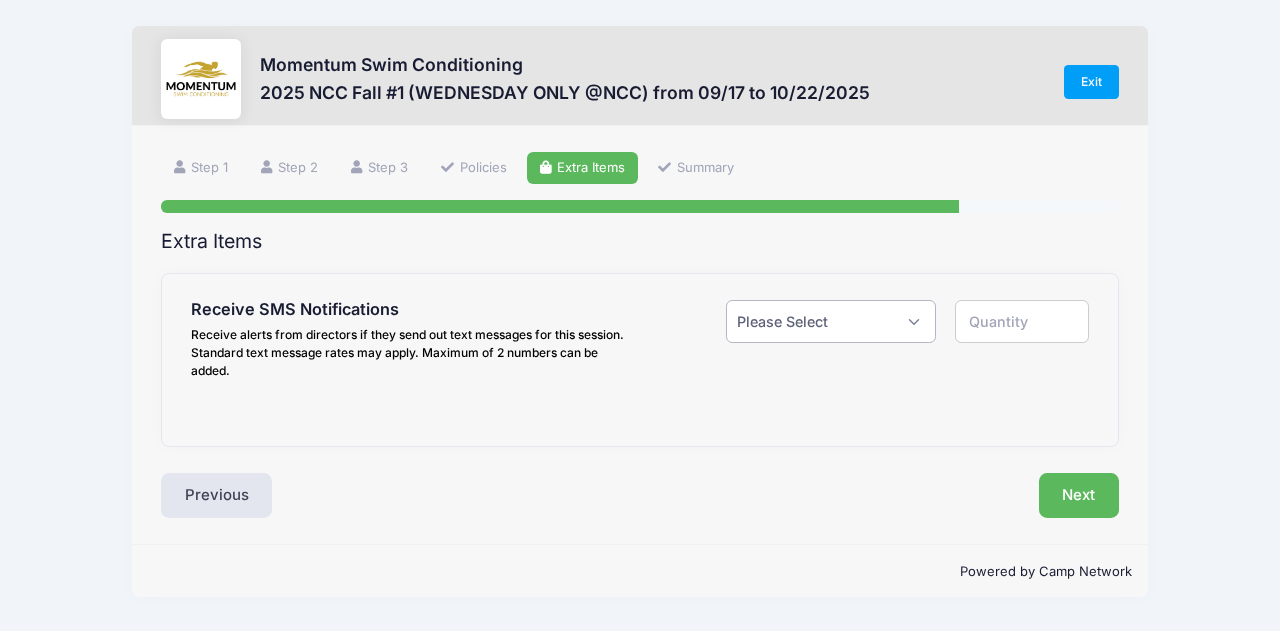 click on "Please Select Yes ($0.00)
No" at bounding box center [831, 321] 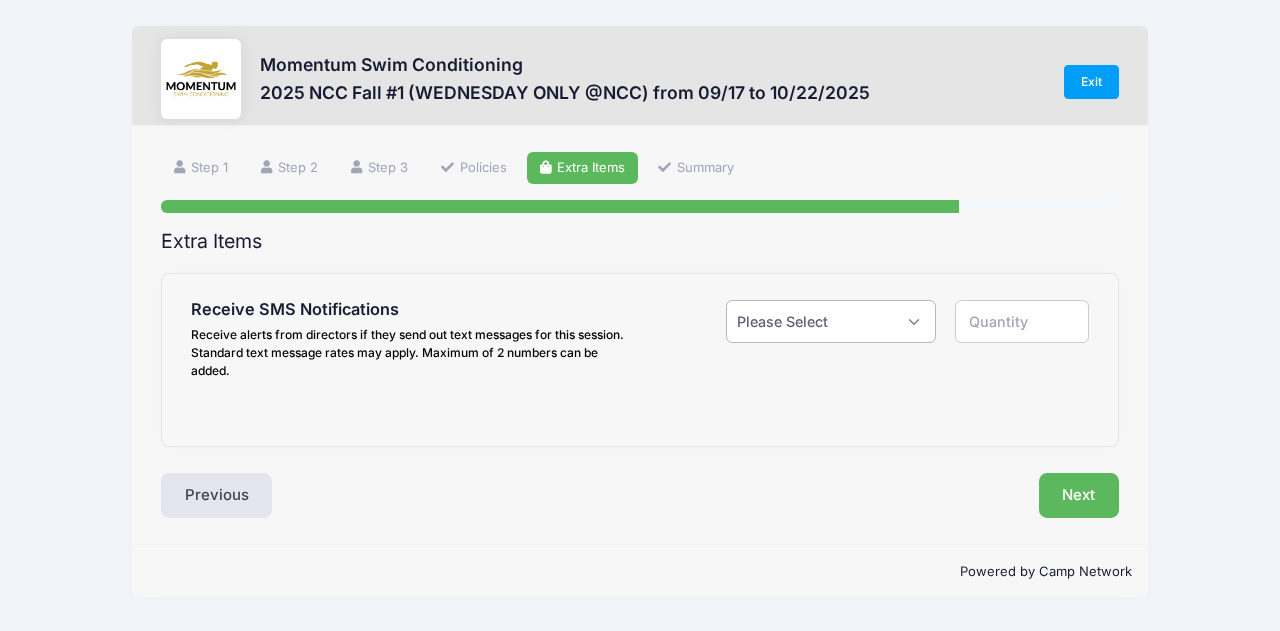 select on "1" 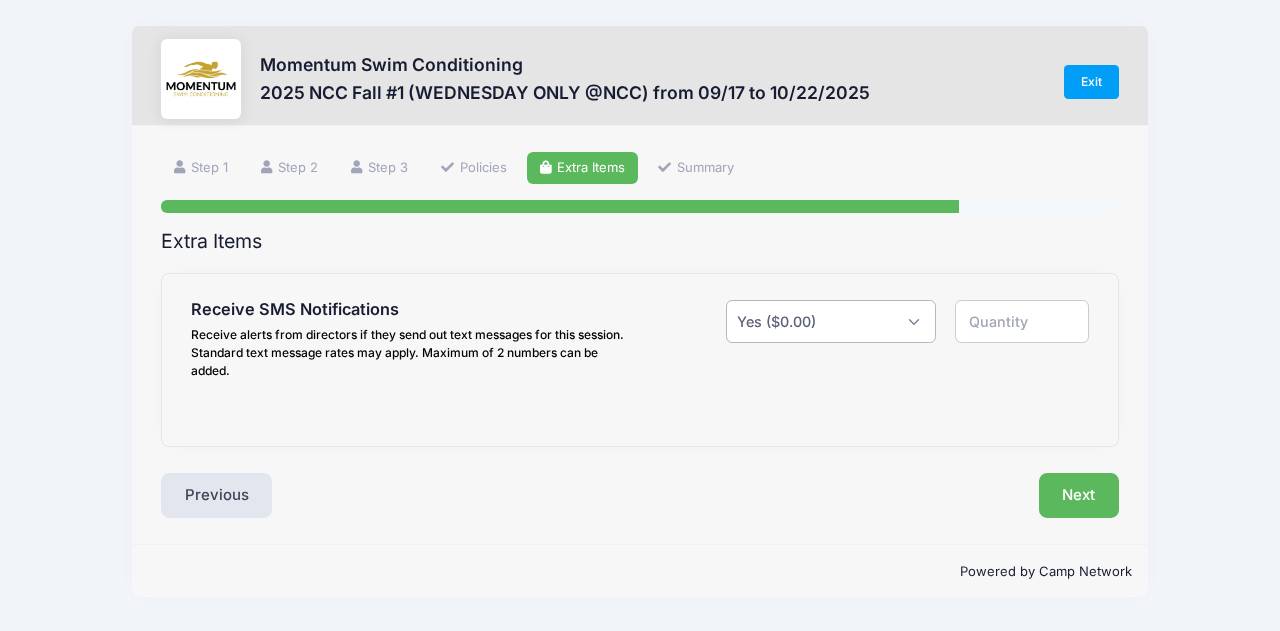 click on "Please Select Yes ($0.00)
No" at bounding box center (831, 321) 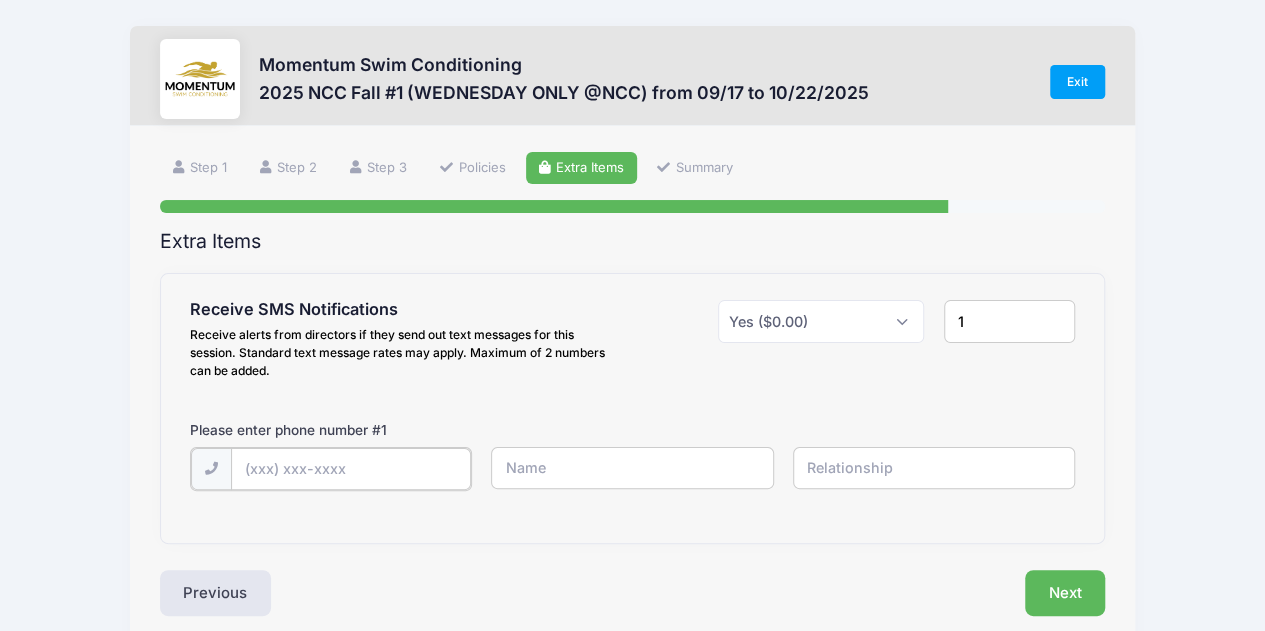click at bounding box center (0, 0) 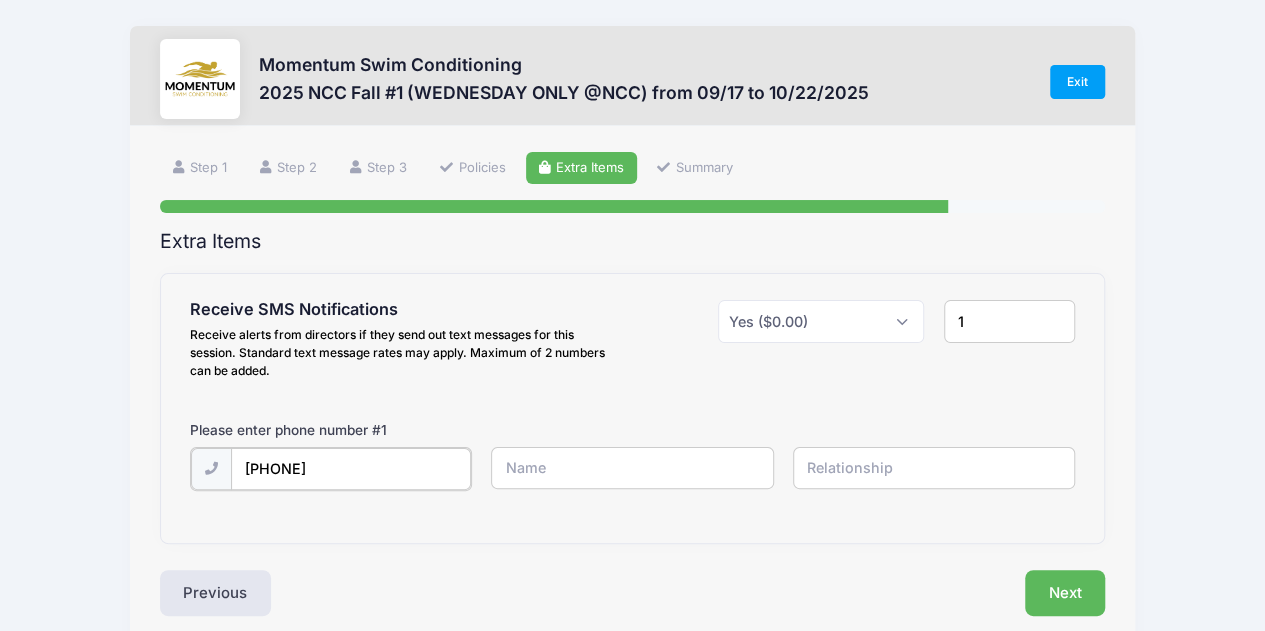 type on "[PHONE]" 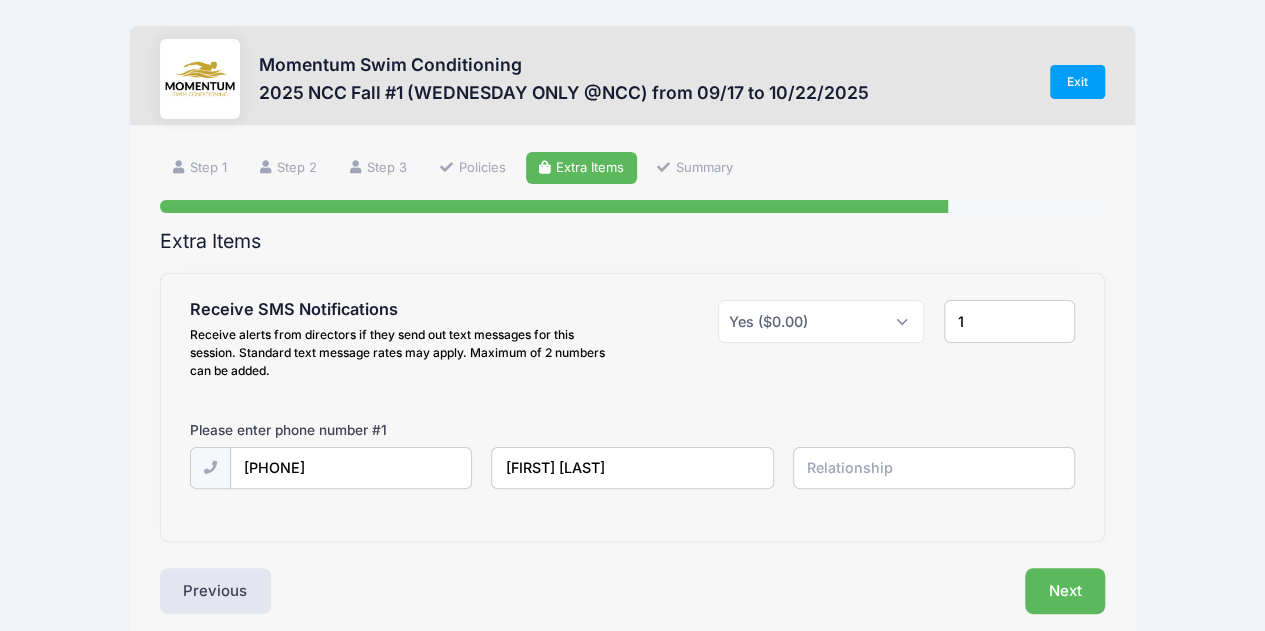 type on "[FIRST] [LAST]" 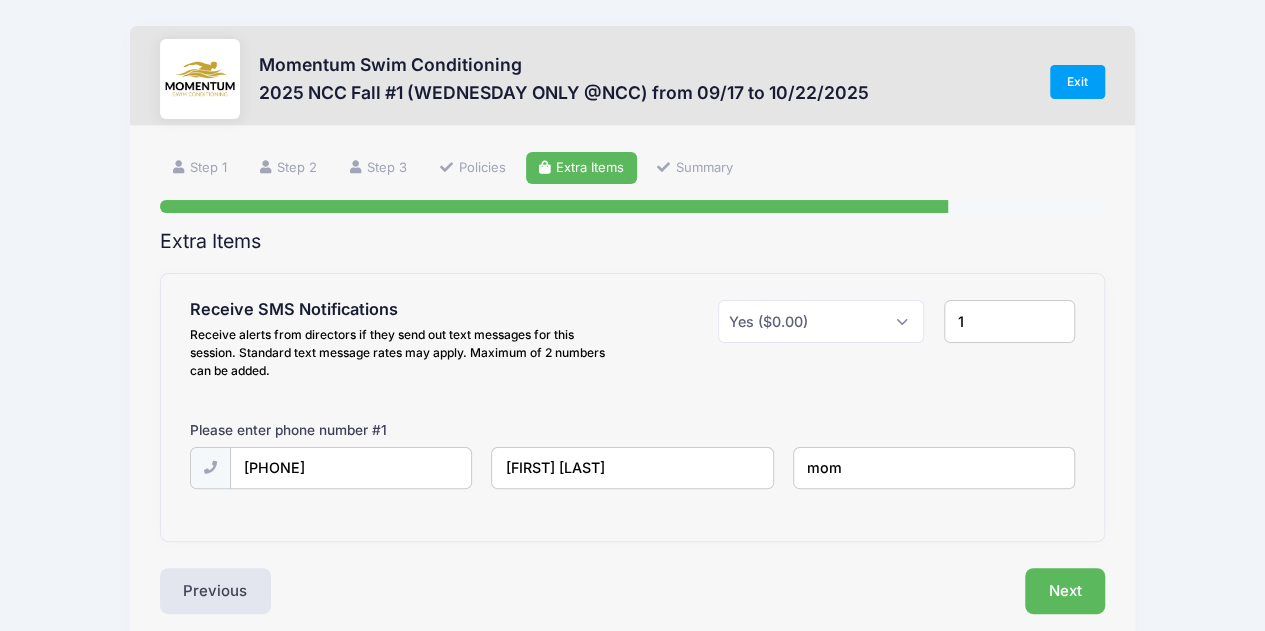 type on "mom" 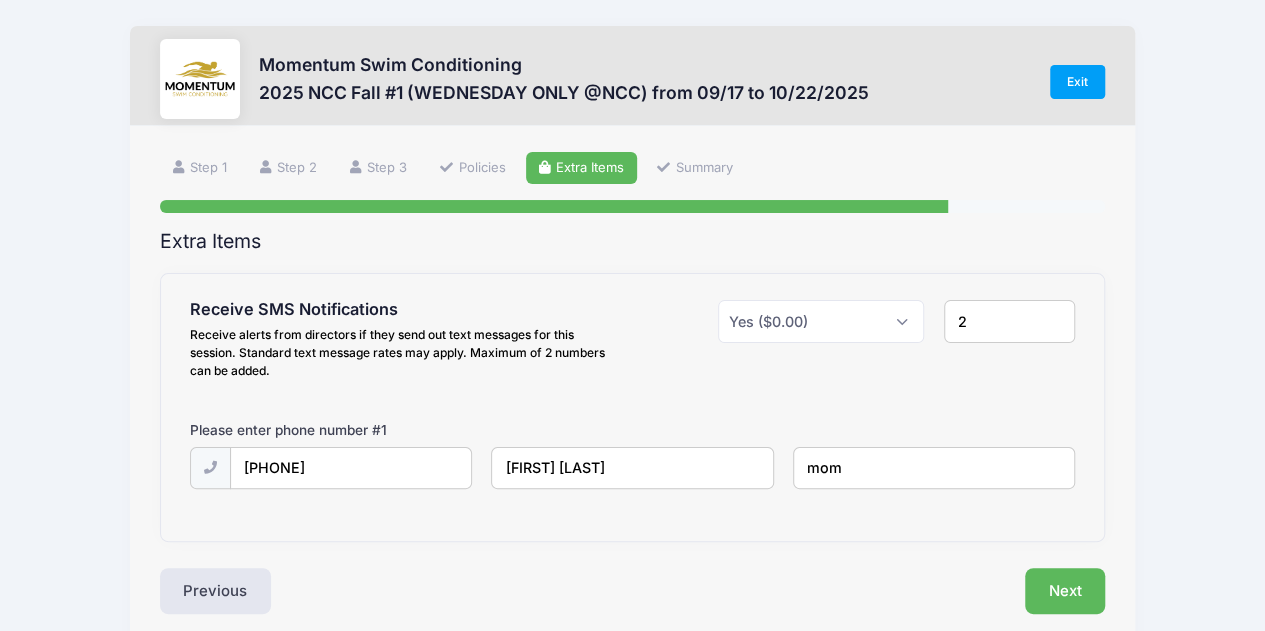 type on "2" 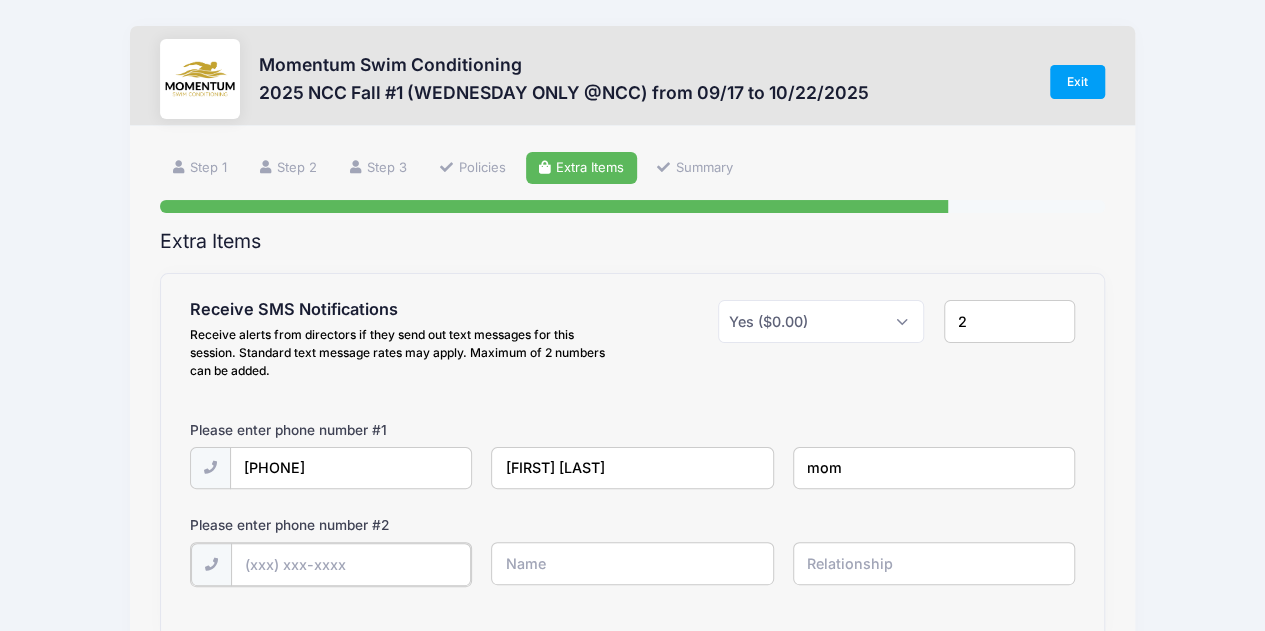 click at bounding box center (0, 0) 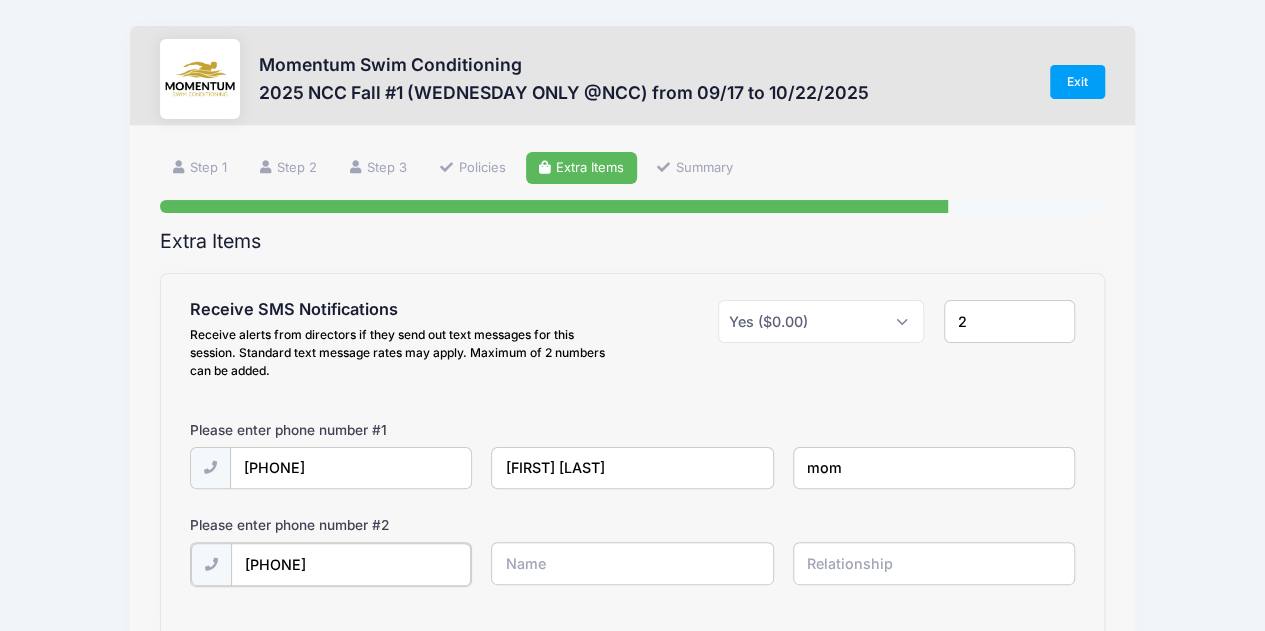 type on "[PHONE]" 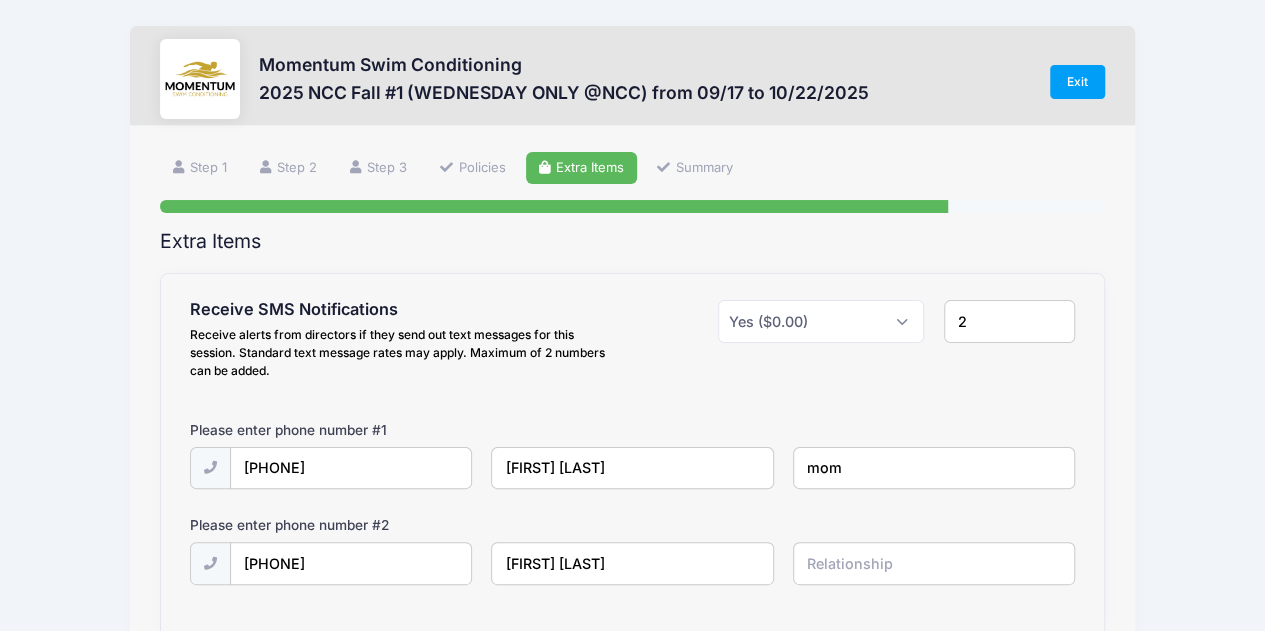 type on "[FIRST] [LAST]" 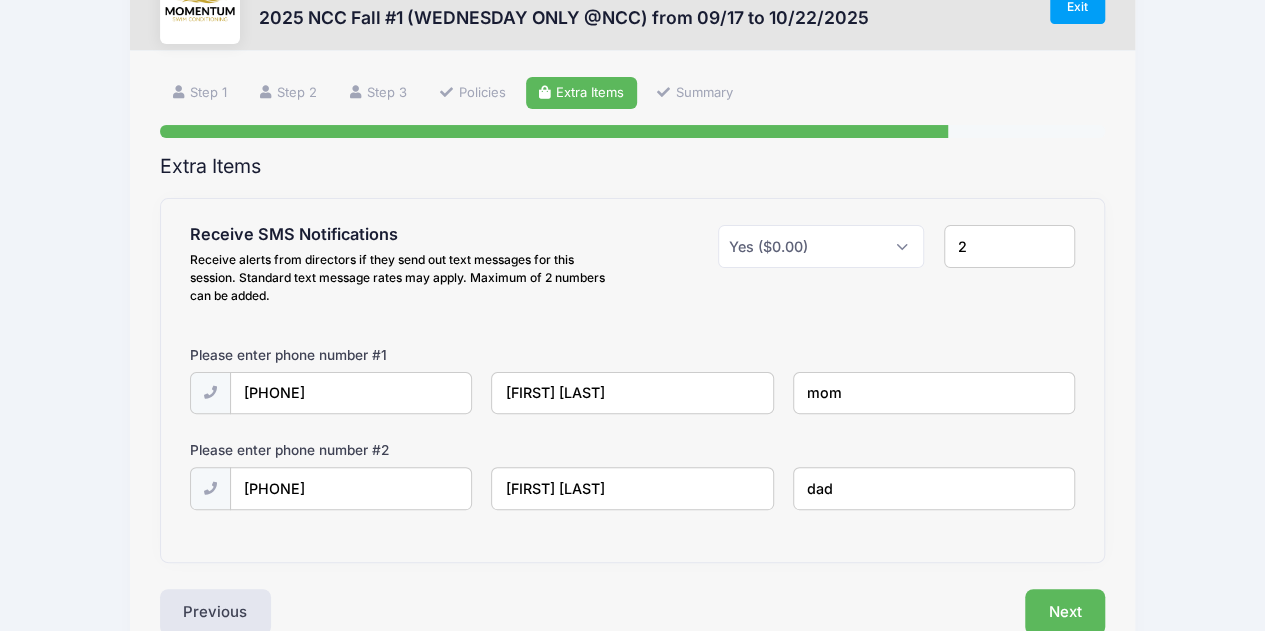 scroll, scrollTop: 181, scrollLeft: 0, axis: vertical 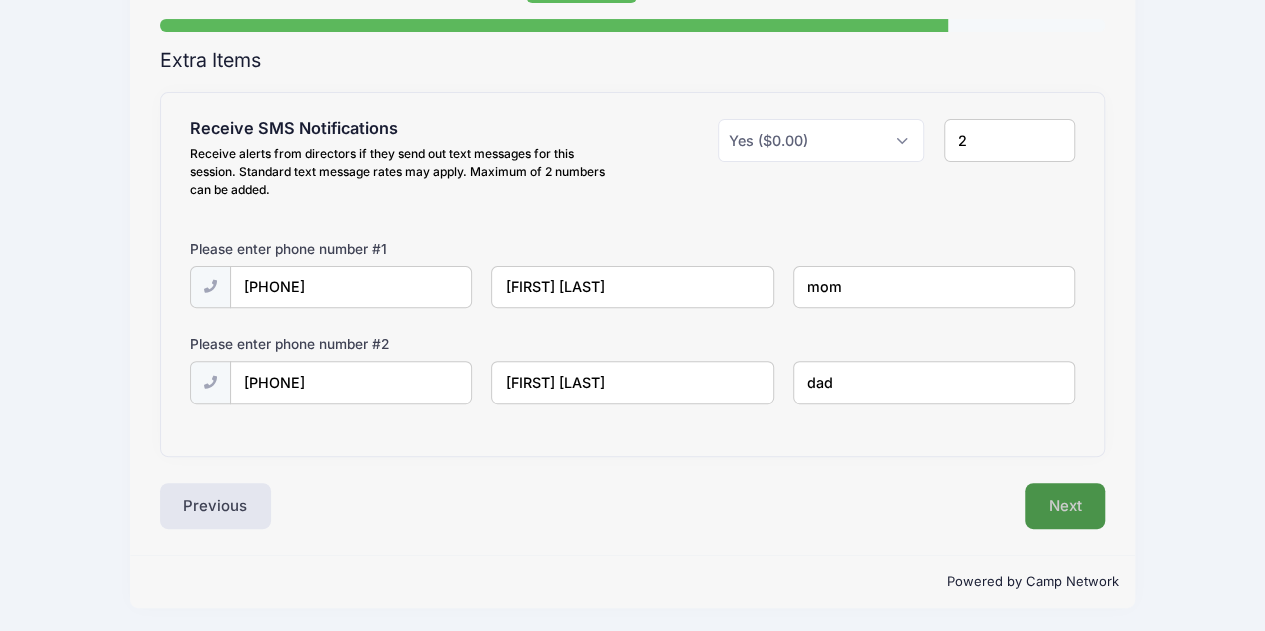 type on "dad" 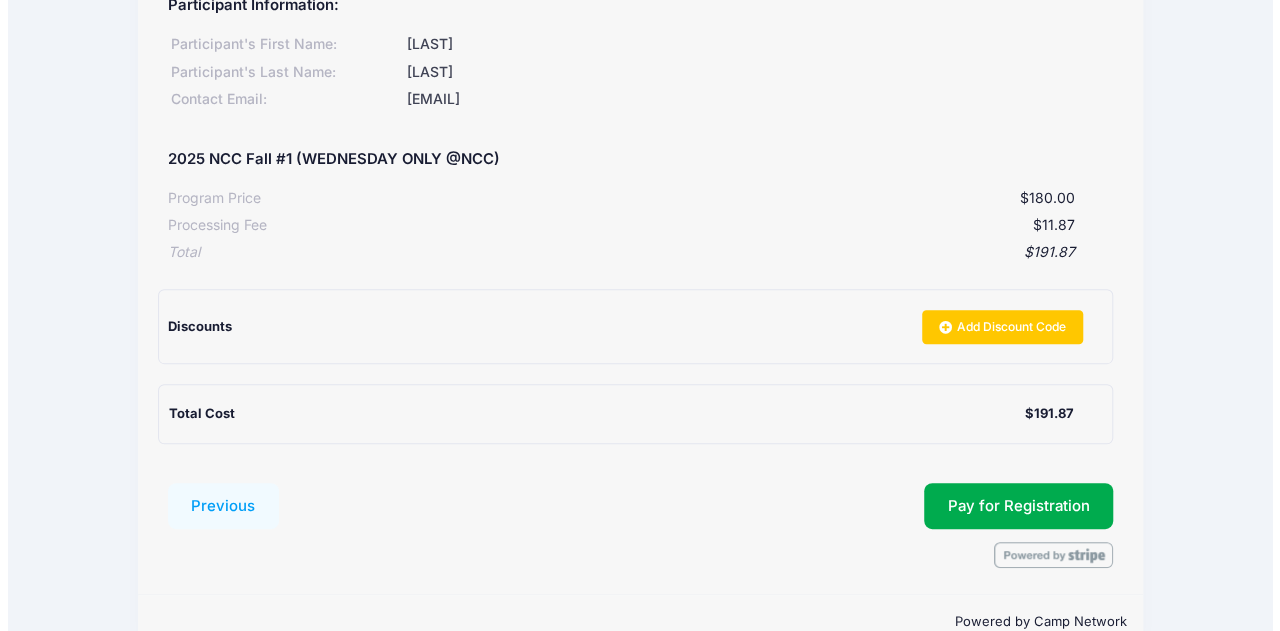 scroll, scrollTop: 300, scrollLeft: 0, axis: vertical 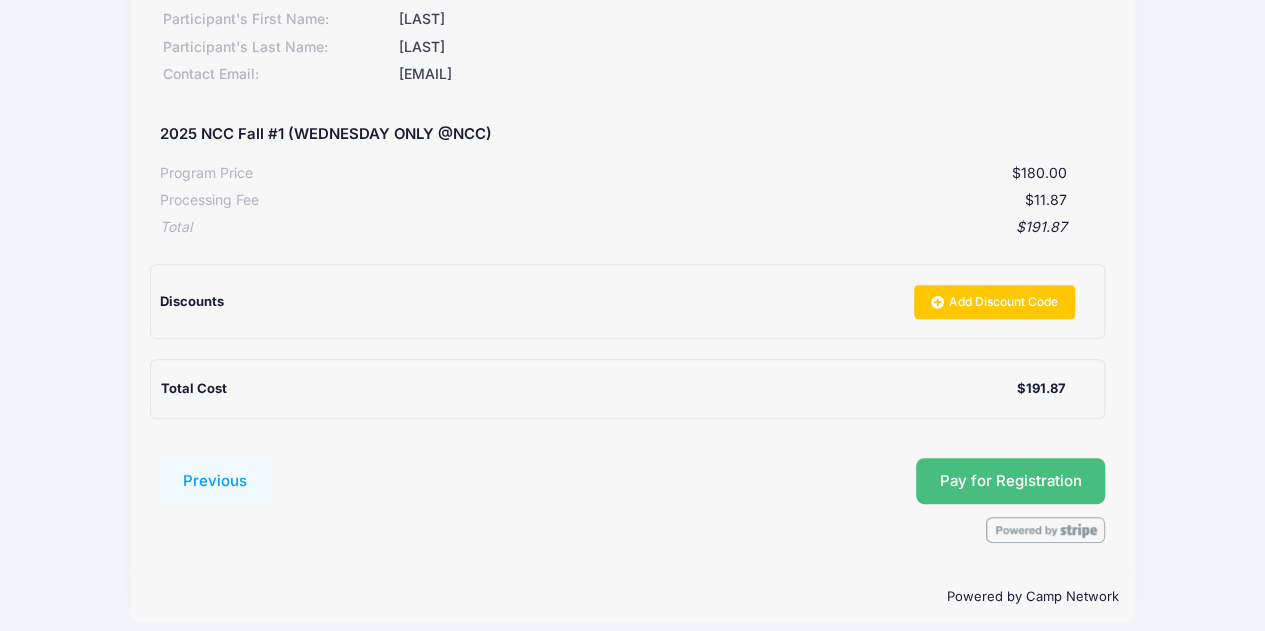 click on "Pay for Registration" at bounding box center [1011, 481] 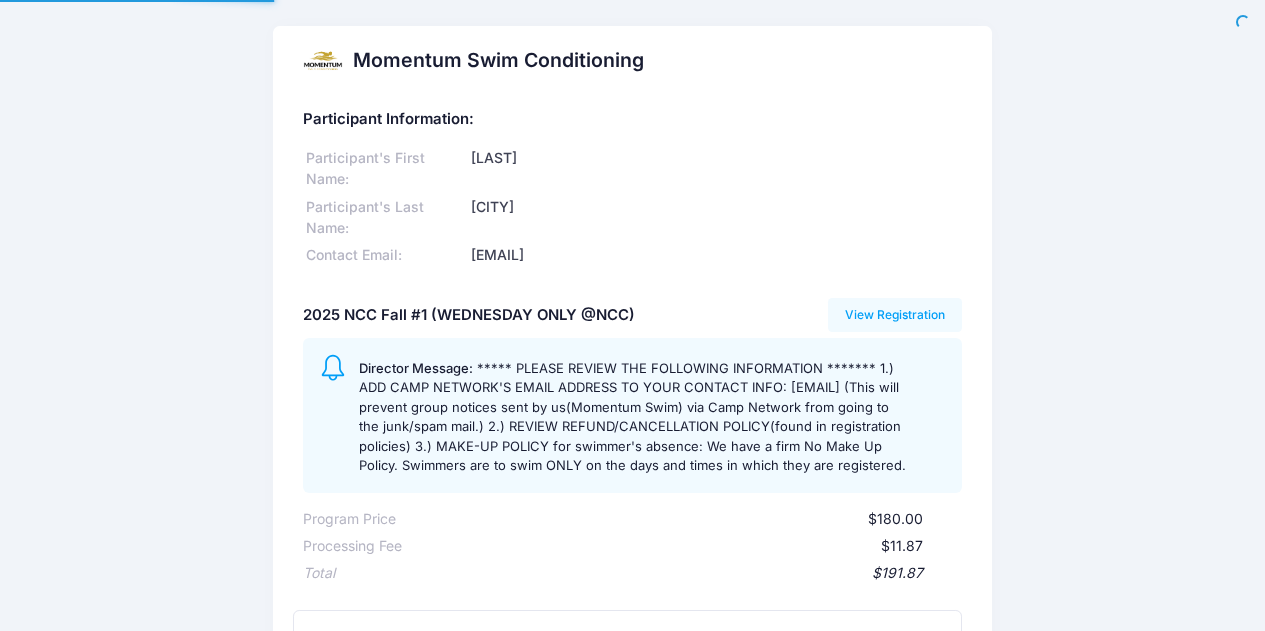 scroll, scrollTop: 0, scrollLeft: 0, axis: both 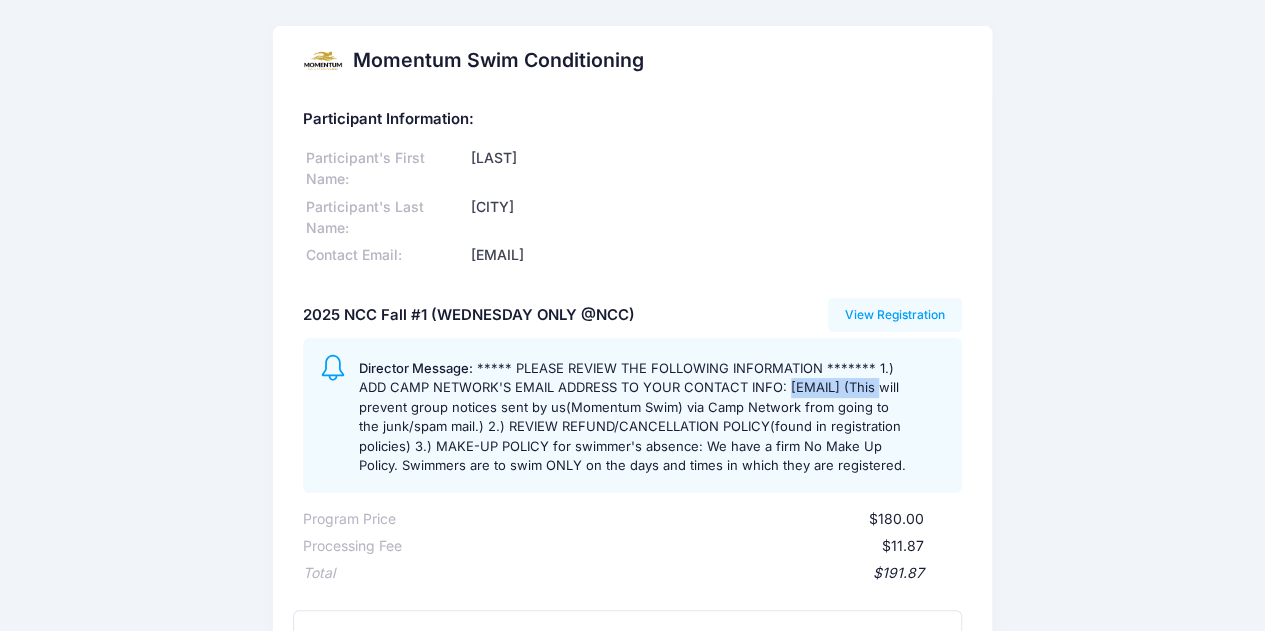 drag, startPoint x: 360, startPoint y: 409, endPoint x: 554, endPoint y: 403, distance: 194.09276 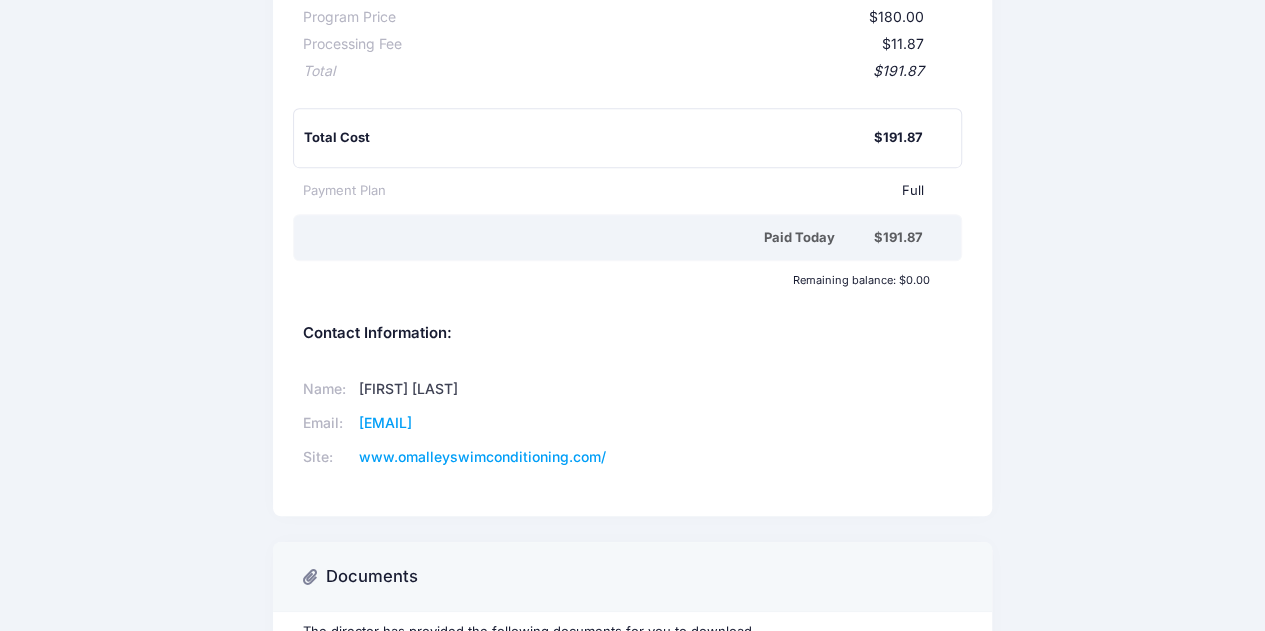 scroll, scrollTop: 499, scrollLeft: 0, axis: vertical 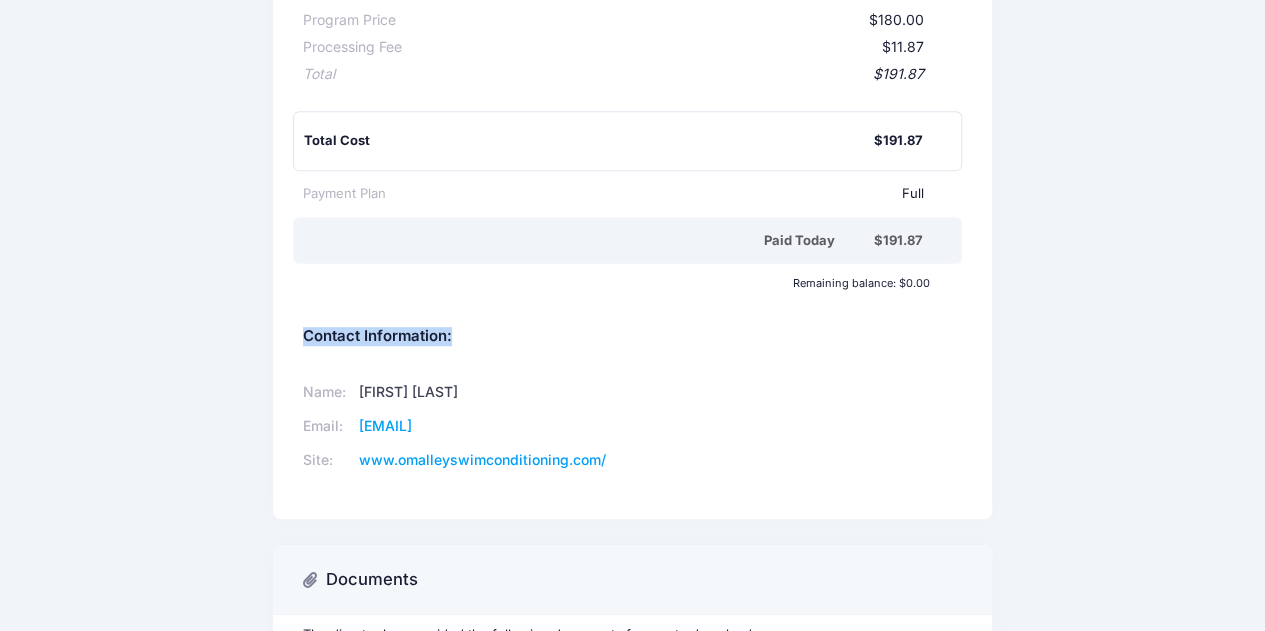 drag, startPoint x: 304, startPoint y: 356, endPoint x: 649, endPoint y: 472, distance: 363.9794 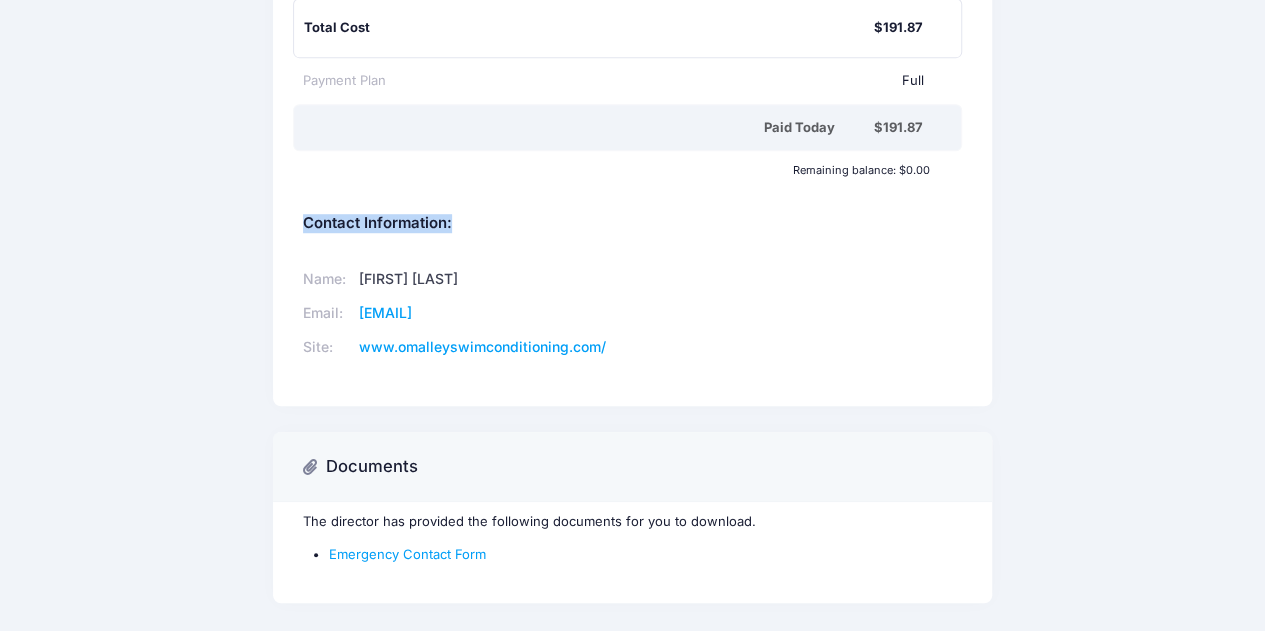 scroll, scrollTop: 699, scrollLeft: 0, axis: vertical 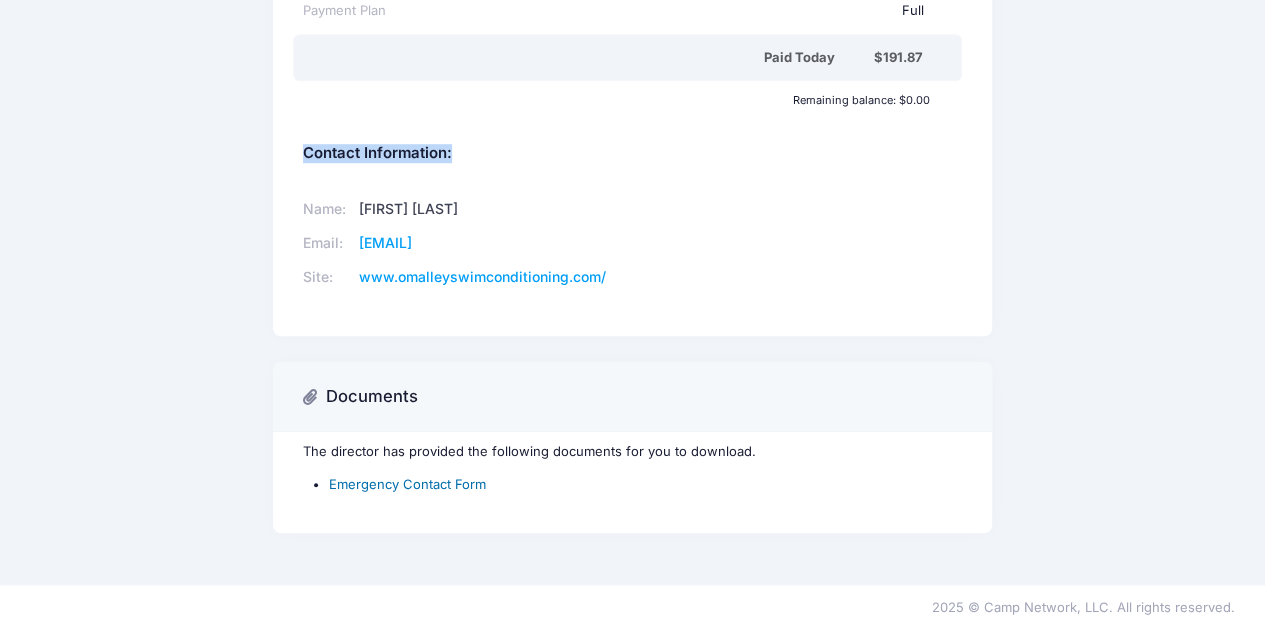 click on "Emergency Contact Form" at bounding box center (407, 484) 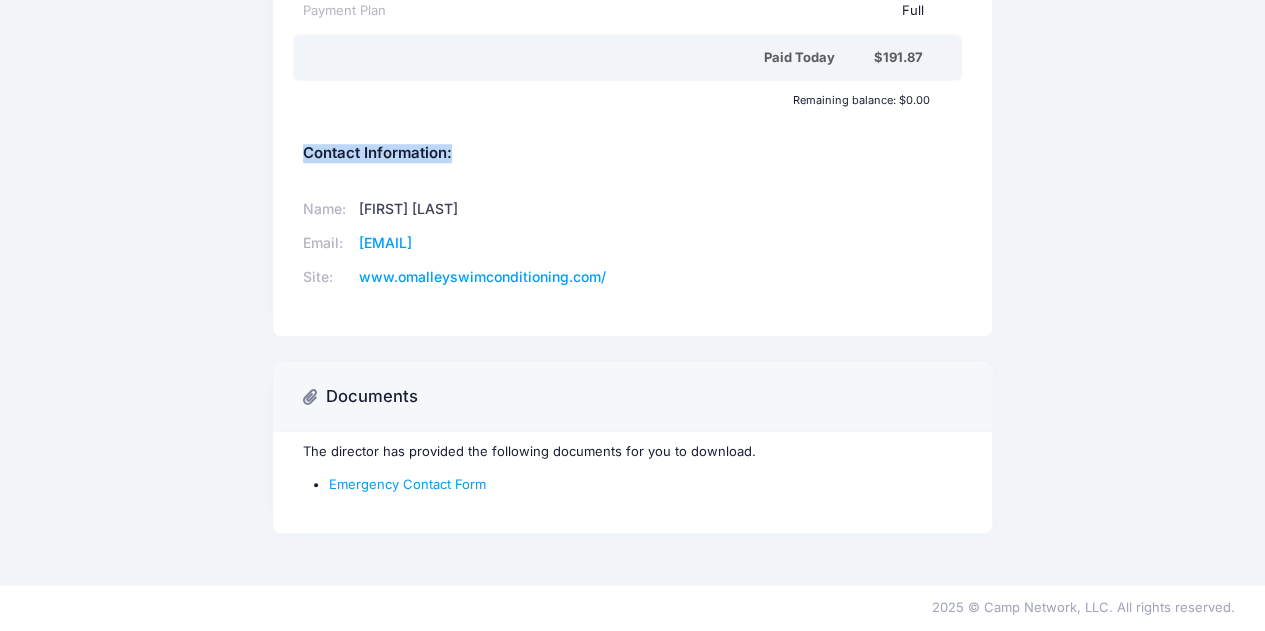 click on "Momentum Swim Conditioning
Participant Information:
Participant's First Name:
Grady
Participant's Last Name:
Southwood
Contact Email:
cori.southwood@gmail.com
2025 NCC Fall #1 (WEDNESDAY ONLY @NCC)
$180.00" at bounding box center [632, -49] 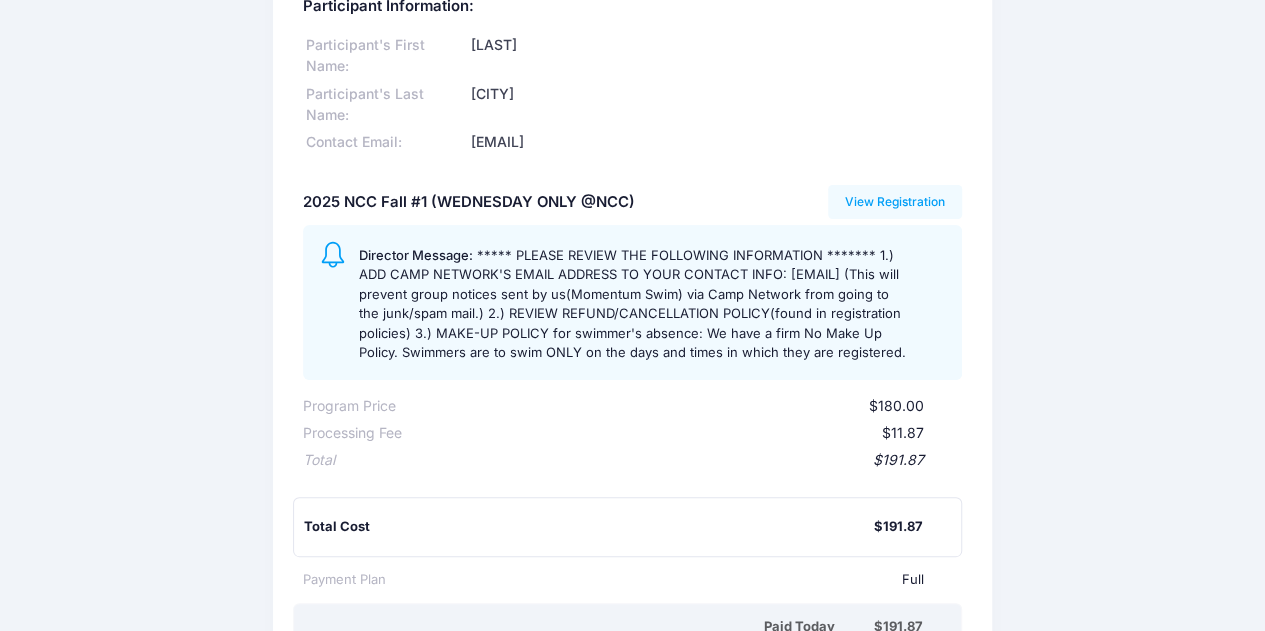 scroll, scrollTop: 0, scrollLeft: 0, axis: both 